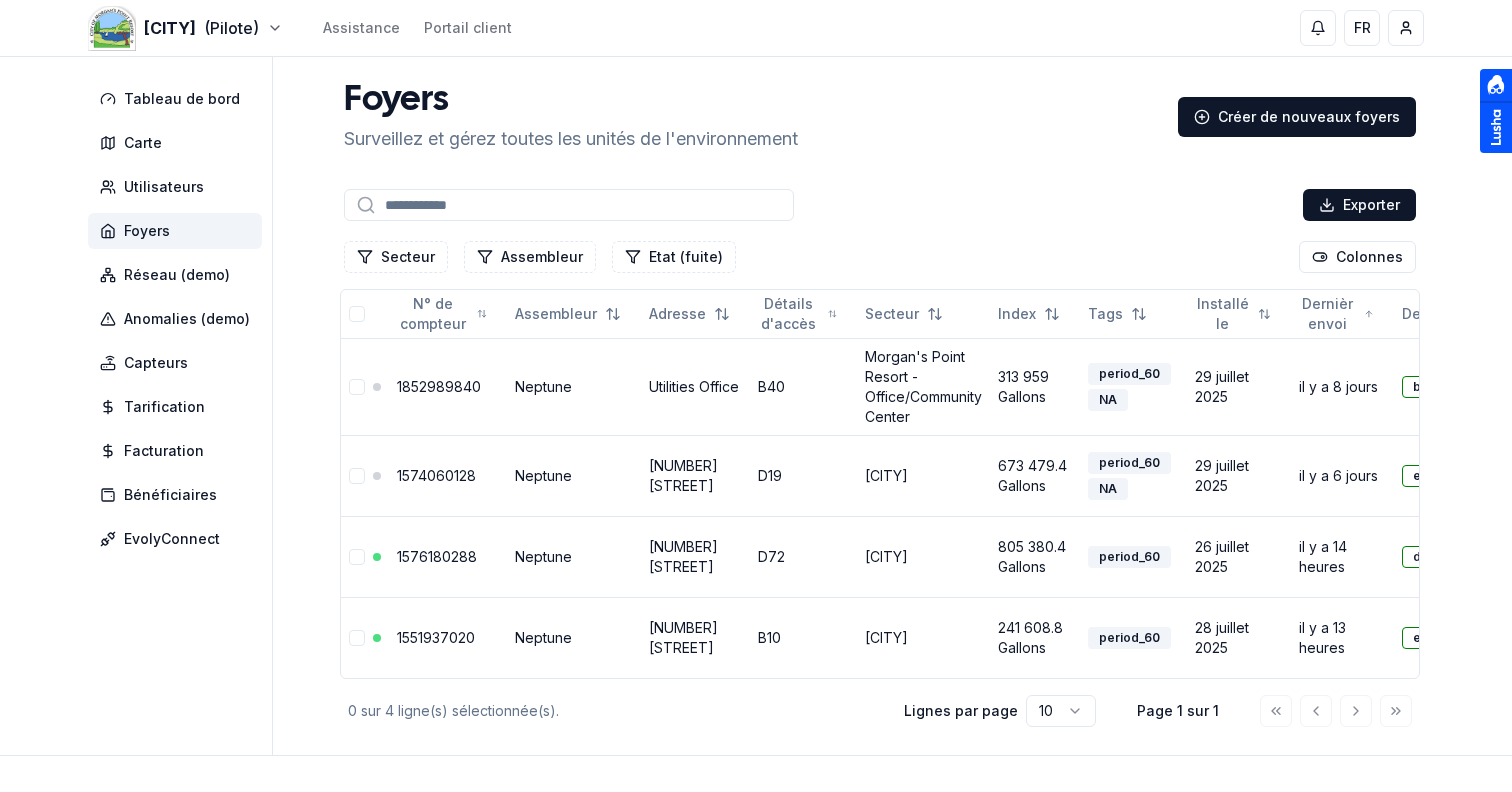 scroll, scrollTop: 0, scrollLeft: 0, axis: both 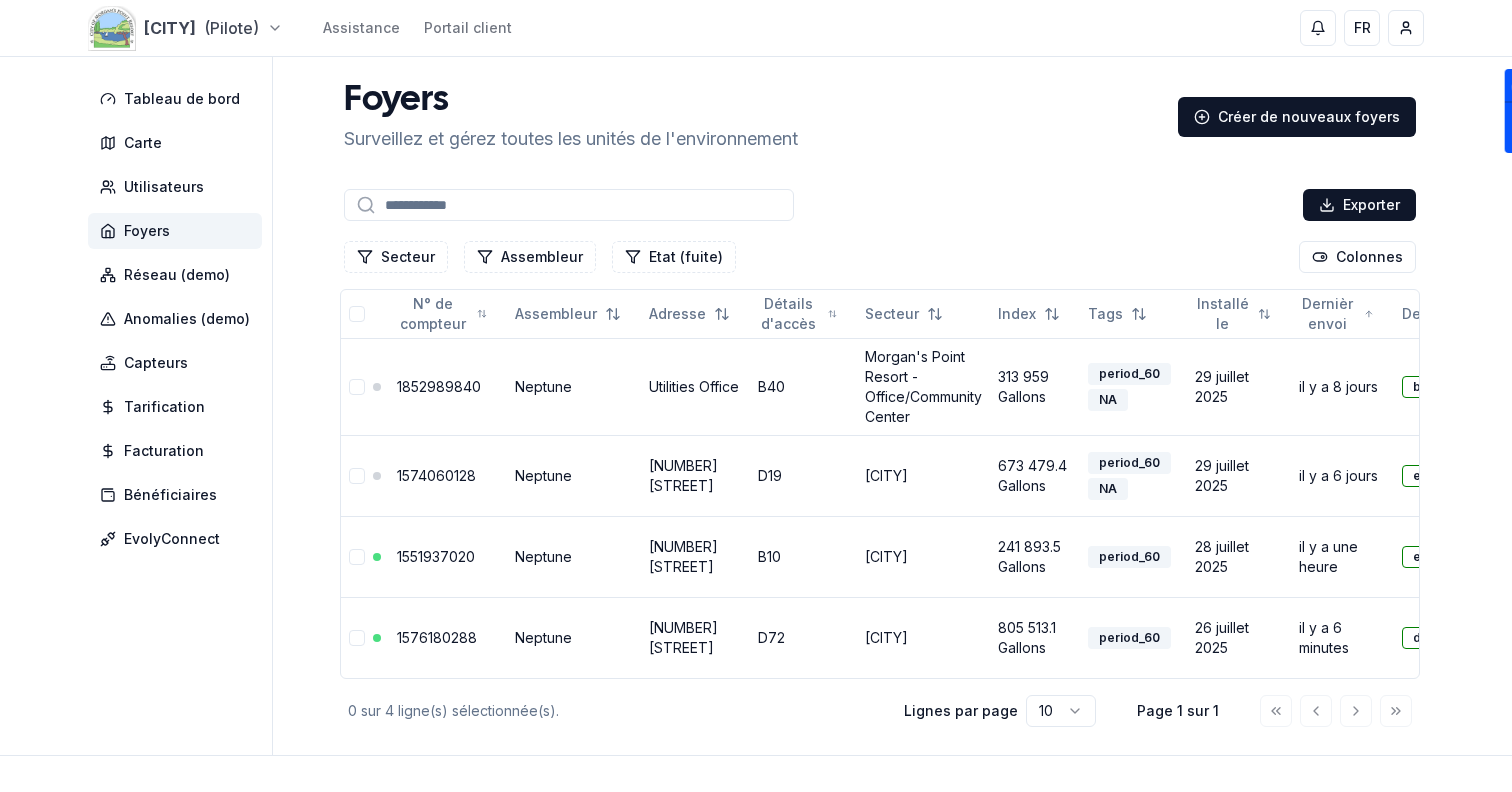 click on "[CITY] ([PILOT]) [ASSISTANCE] [PORTAL] [FR] [SAMI] [DASHBOARD] [MAP] [USERS] [HOMES] [NETWORK] ([DEMO]) [ANOMALIES] ([DEMO]) [SENSORS] [PRICING] [BILLING] [BENEFICIARIES] [EVOLYCONNECT] [HOMES] [MONITOR] [MANAGE] [ENVIRONMENT] [CREATE] [HOMES] [EXPORT] [SECTOR] [ASSEMBLER] [STATUS] ([LEAK]) [COLUMNS] [COUNTER_NUMBER] [ASSEMBLER] [ADDRESS] [ACCESS_DETAILS] [SECTOR] [INDEX] [TAGS] [INSTALLED_ON] [LAST_SENT] [DEVUI] [NEPTUNE] [UTILITIES] [OFFICE] [B40] [CITY] - [OFFICE]/[COMMUNITY_CENTER] [GALLONS] [PERIOD_60] [NA] [JULY] [YEAR] [LAST_8_DAYS] [SHOW] [EDIT] [NEPTUNE] [ADDRESS] [D19] [CITY] [GALLONS] [PERIOD_60] [NA] [JULY] [YEAR] [LAST_6_DAYS] [SHOW] [EDIT] [NEPTUNE] [ADDRESS] [B10] [CITY] [GALLONS] [PERIOD_60] [JULY] [YEAR] [LAST_HOUR] [SHOW] [EDIT] [NEPTUNE] [ADDRESS] [D72] [CITY] [GALLONS] [PERIOD_60] [JULY] [YEAR] [SHOW] [EDIT]" at bounding box center [756, 426] 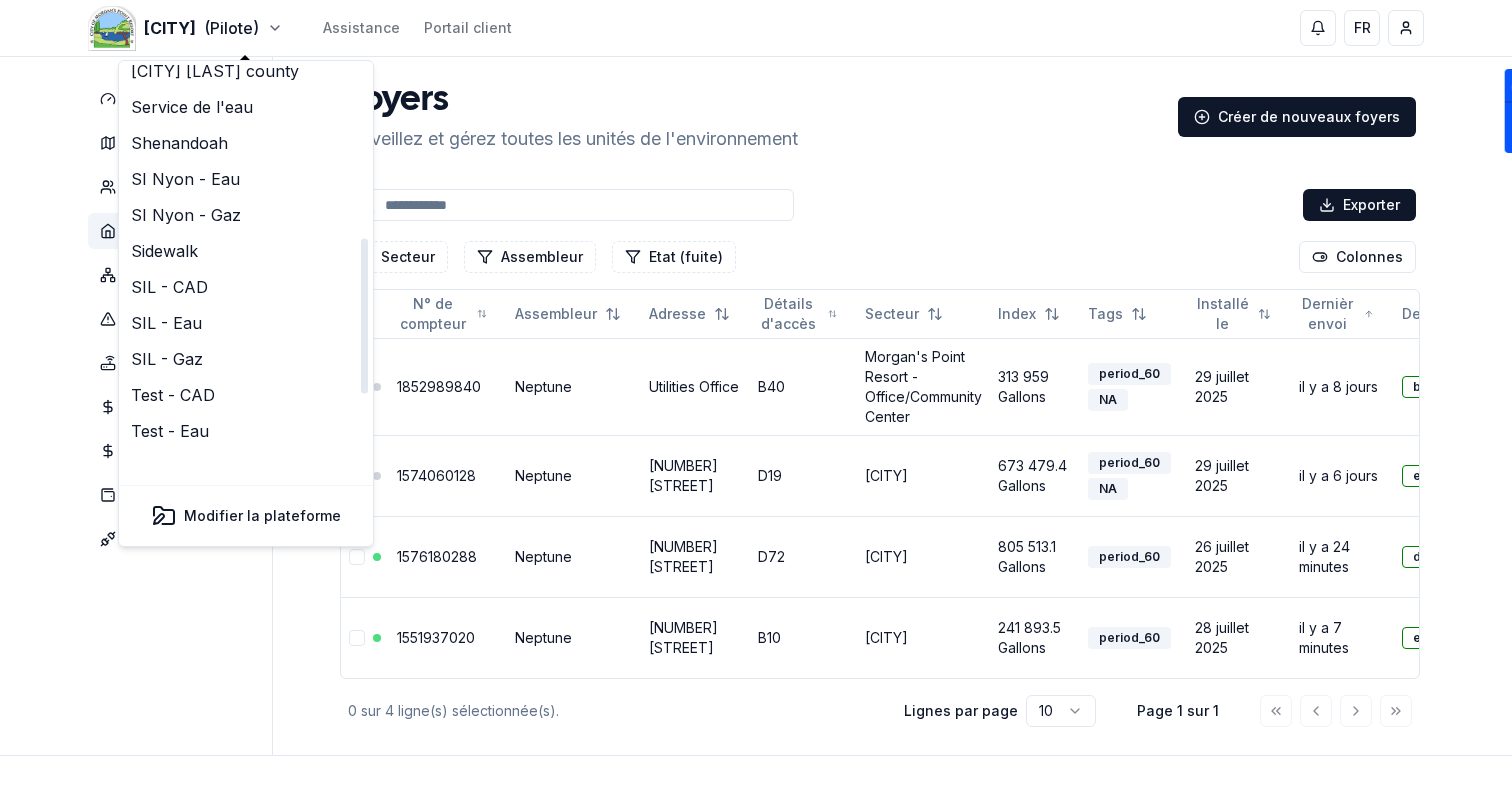 scroll, scrollTop: 612, scrollLeft: 0, axis: vertical 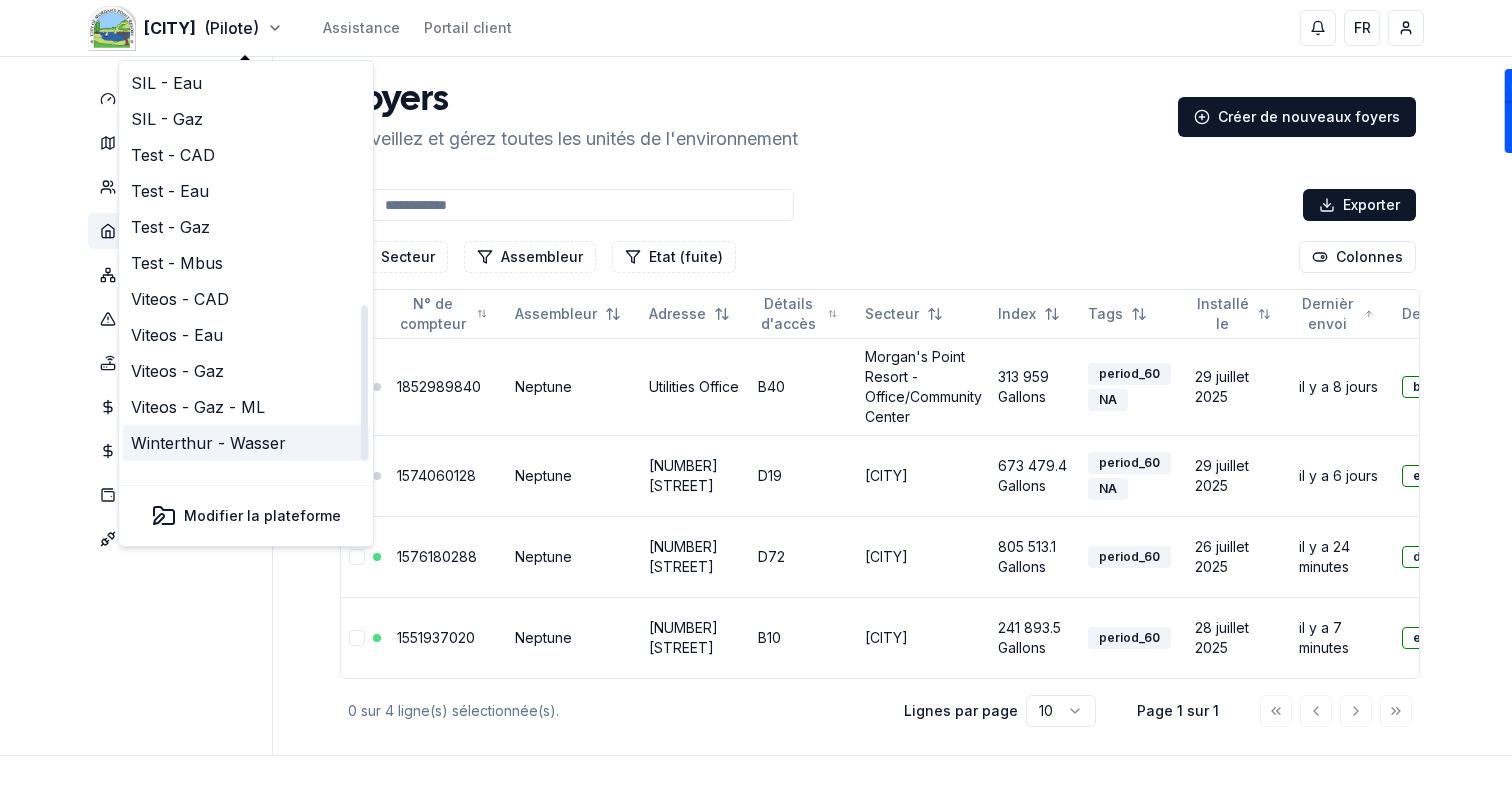 click on "Winterthur - Wasser" at bounding box center [246, 443] 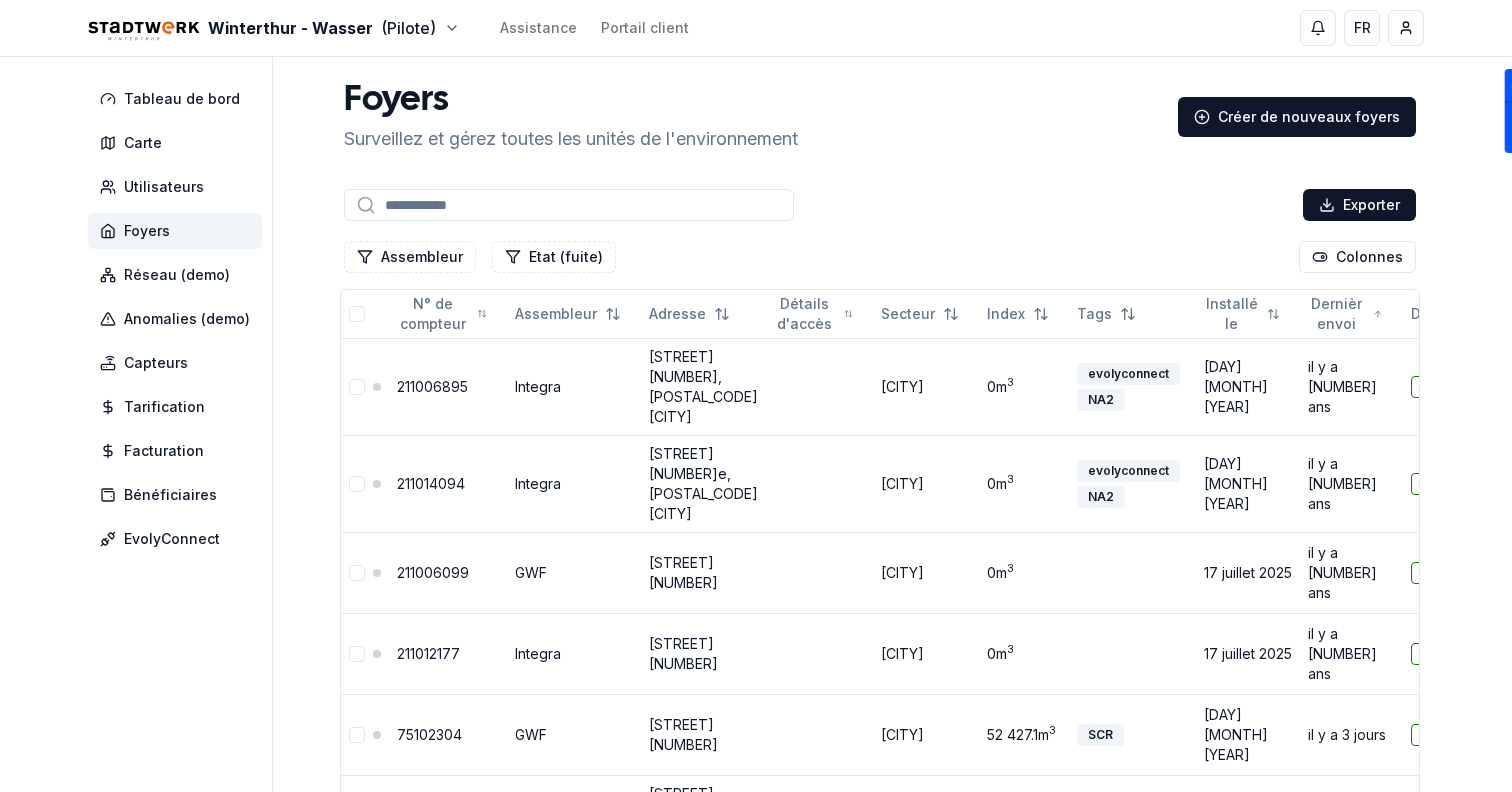 click on "Foyers Surveillez et gérez toutes les unités de l'environnement Créer de nouveaux foyers" at bounding box center [880, 117] 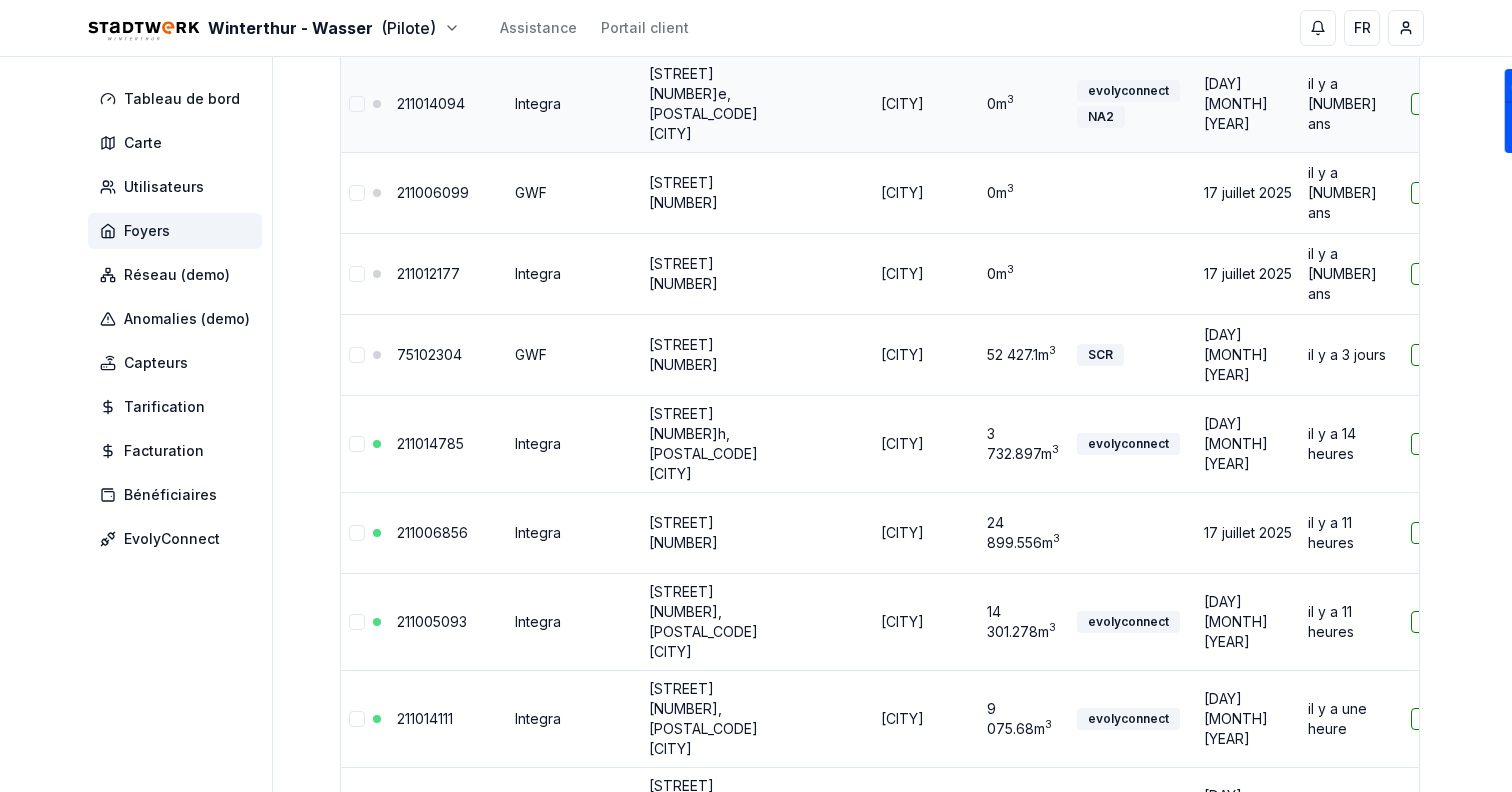 scroll, scrollTop: 382, scrollLeft: 0, axis: vertical 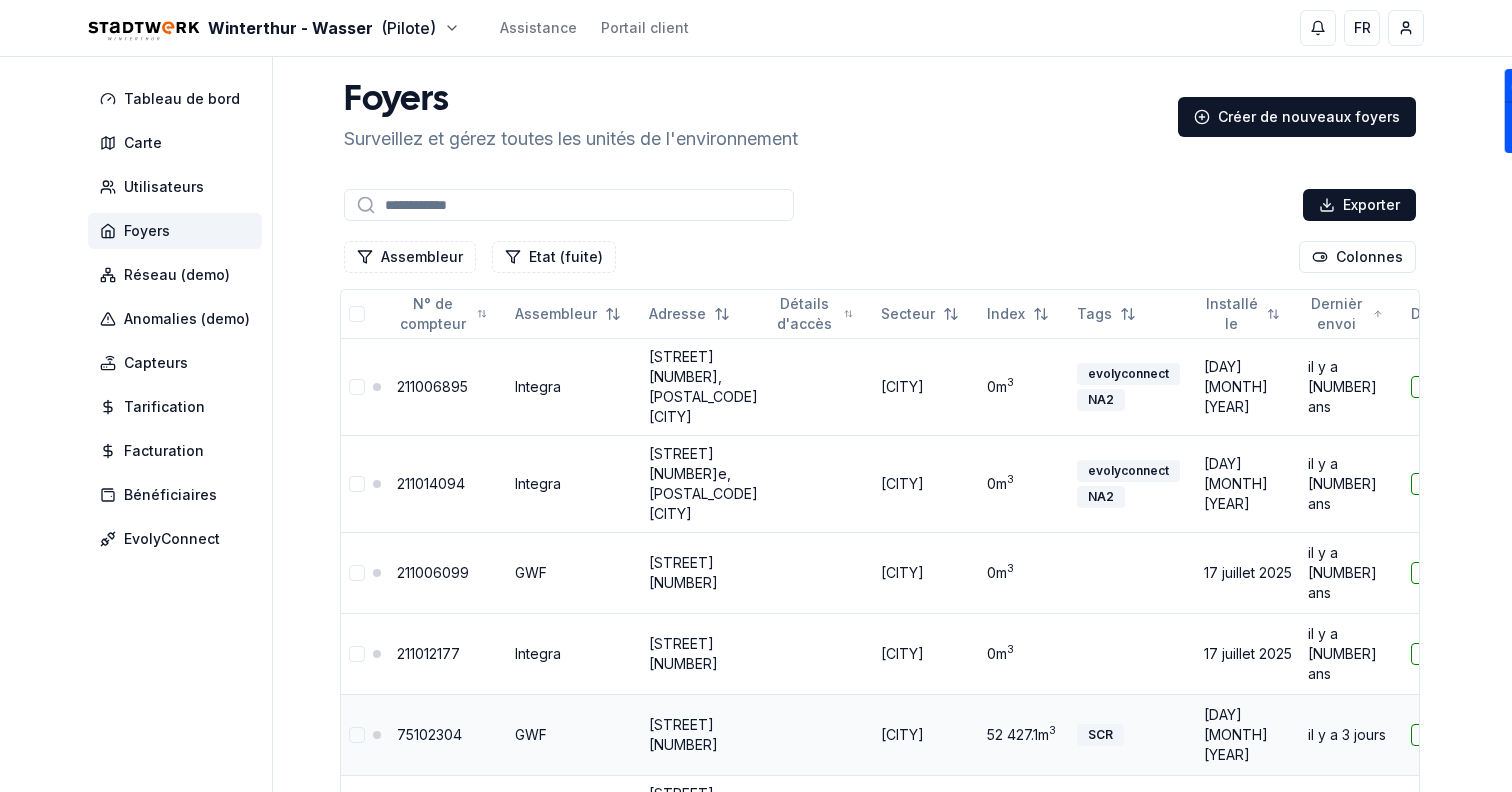 click on "[STREET] [NUMBER]" at bounding box center [683, 734] 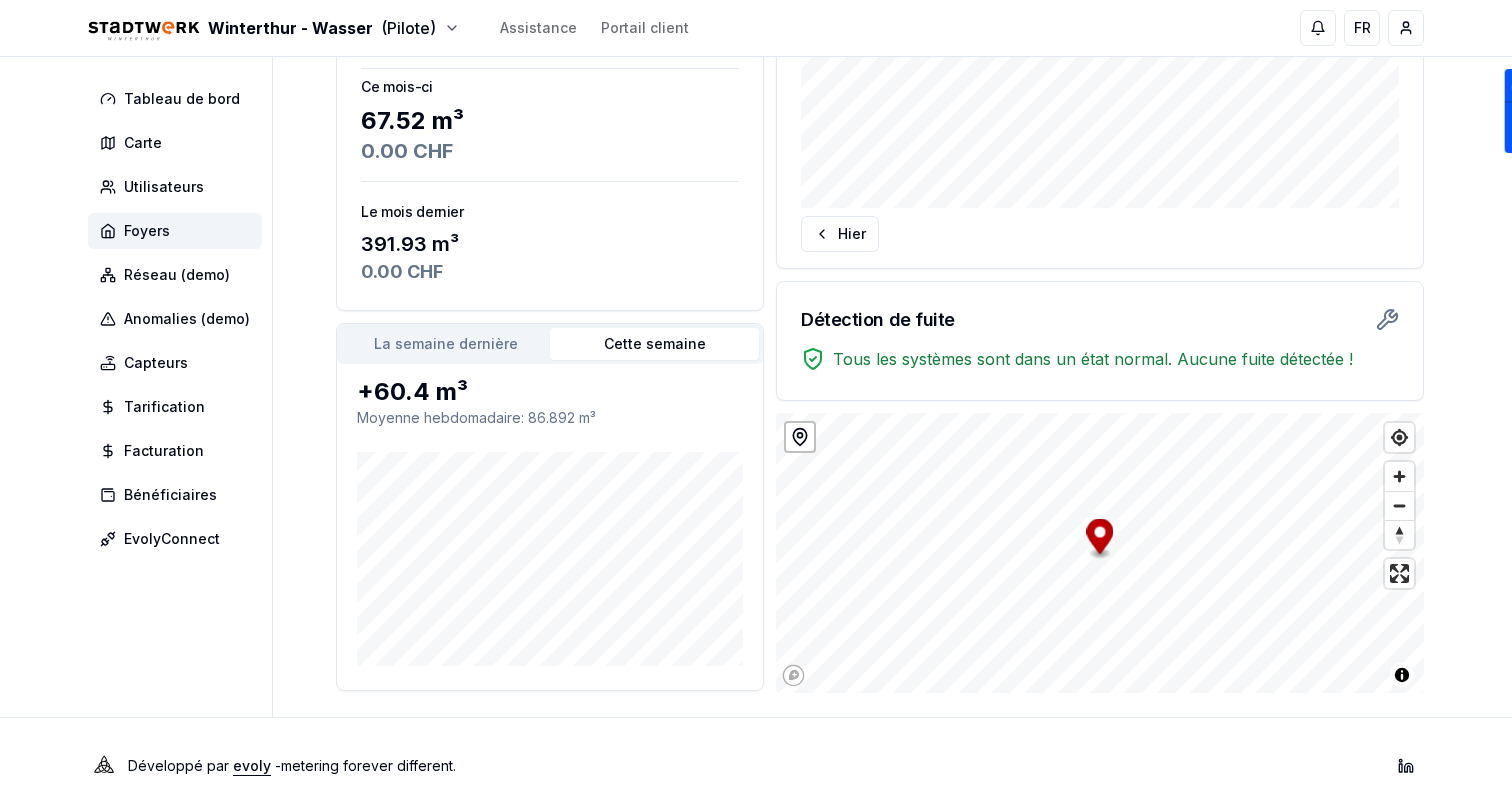 scroll, scrollTop: 394, scrollLeft: 0, axis: vertical 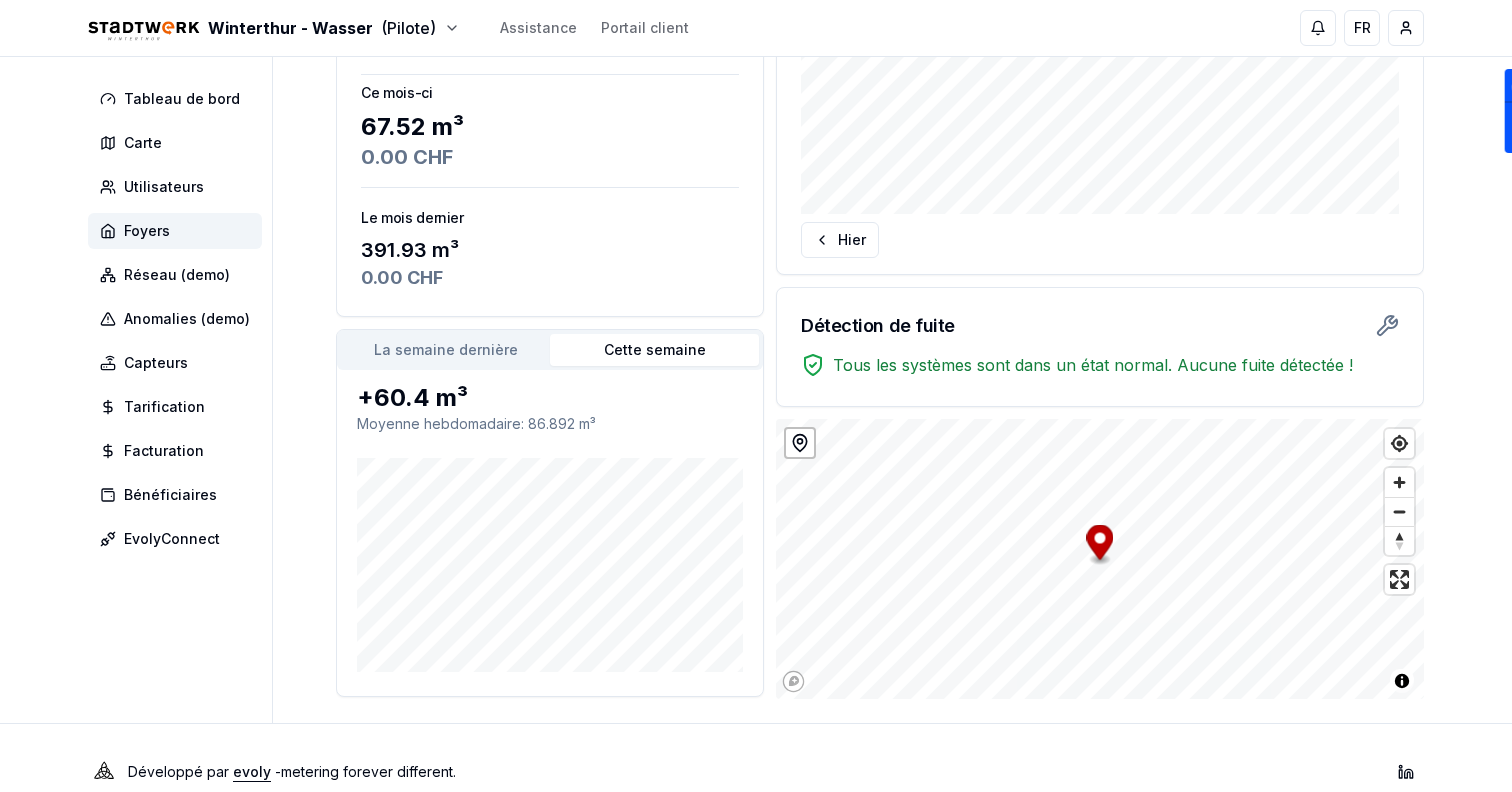 click on "La semaine dernière" at bounding box center (445, 350) 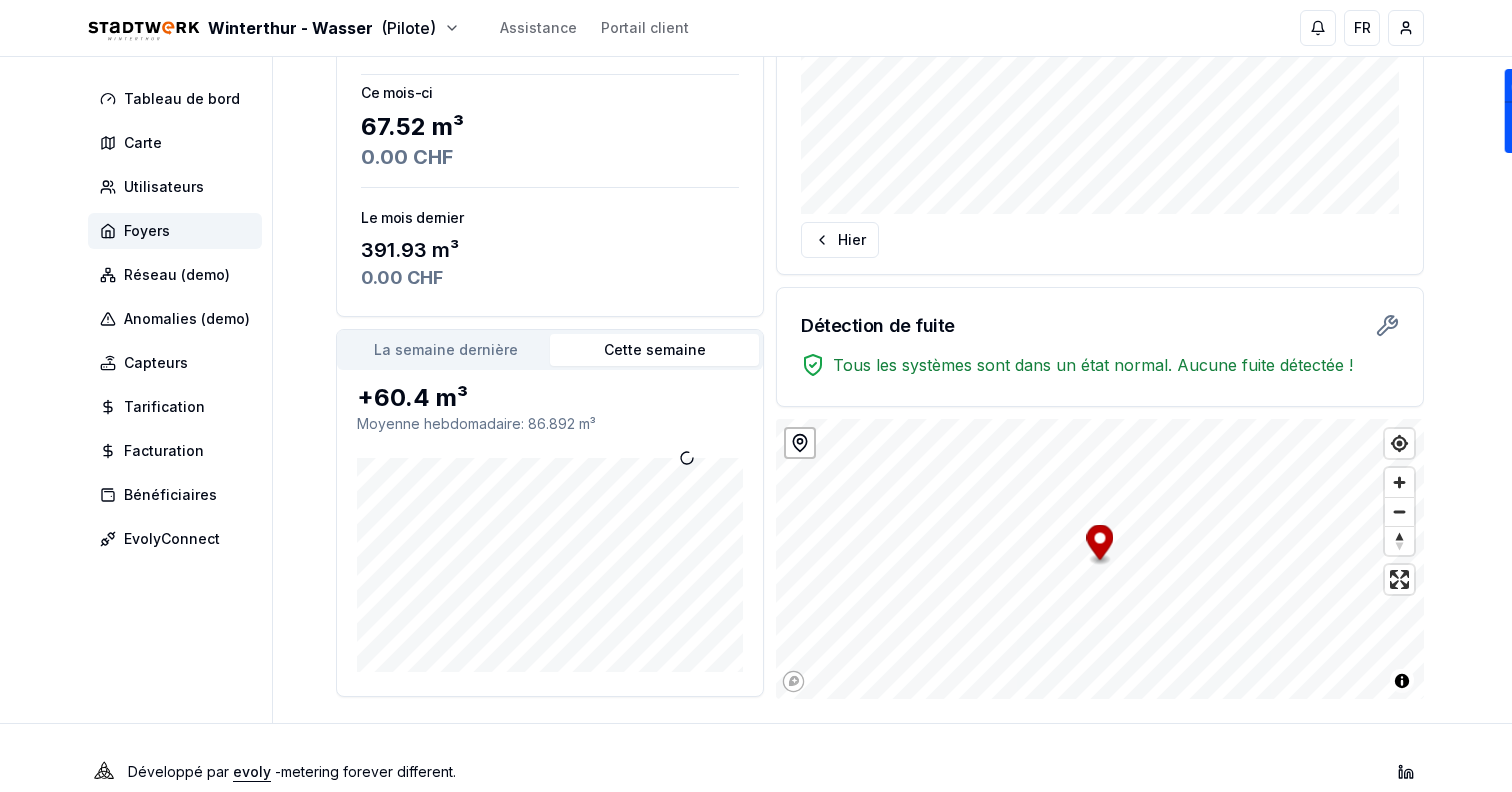 click on "Cette semaine" at bounding box center [654, 350] 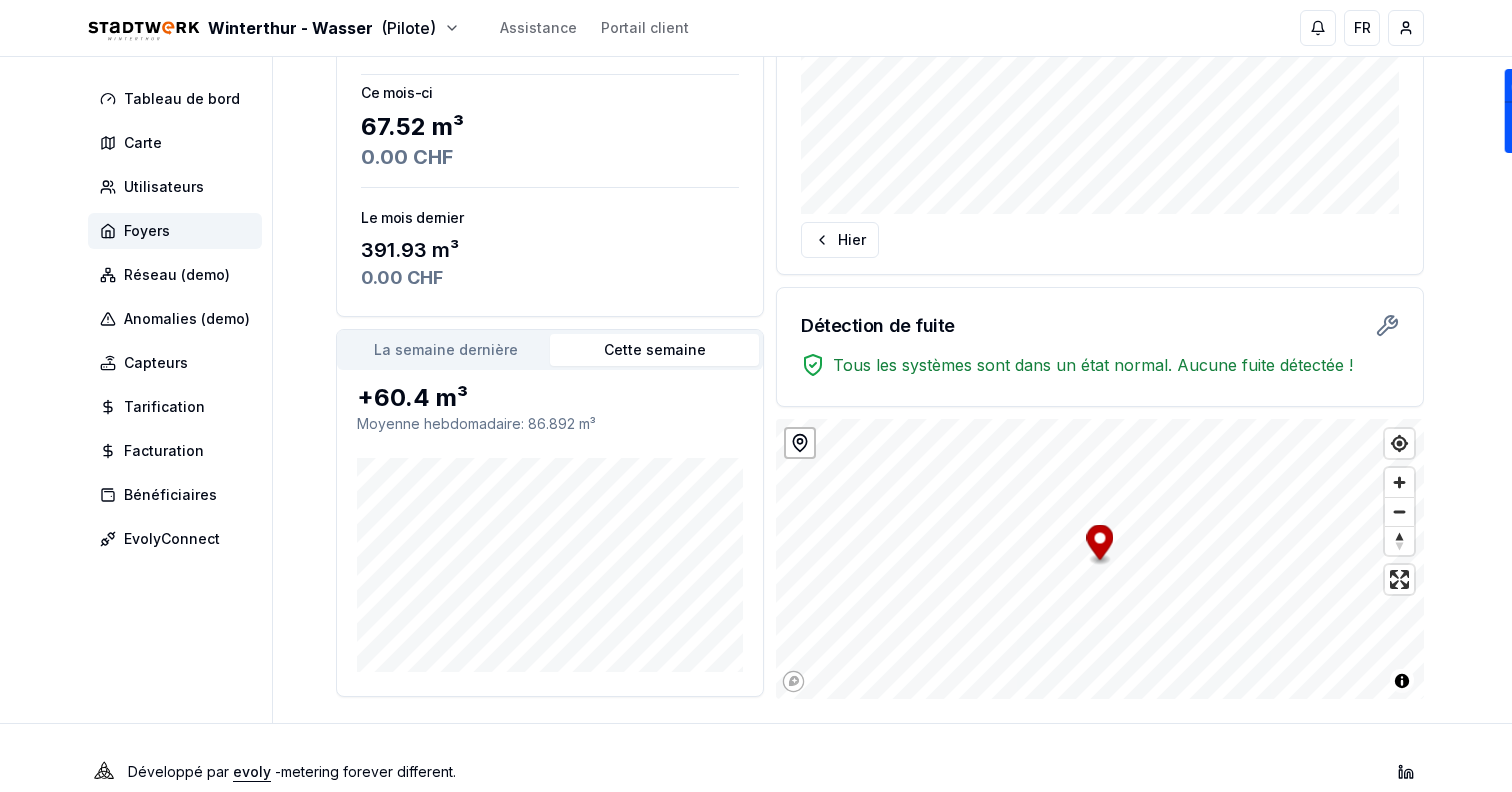 scroll, scrollTop: 0, scrollLeft: 0, axis: both 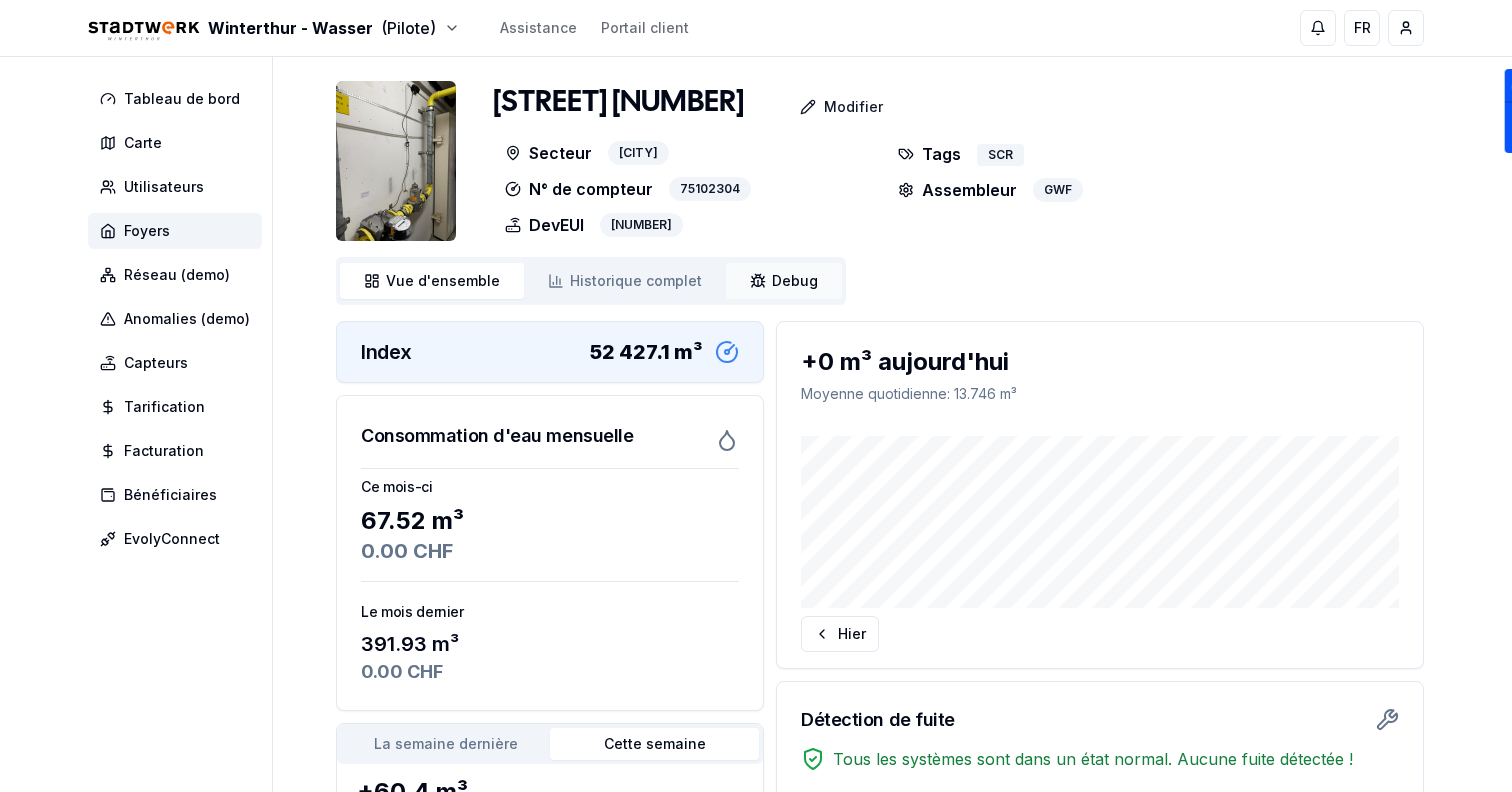 click on "Debug" at bounding box center [795, 281] 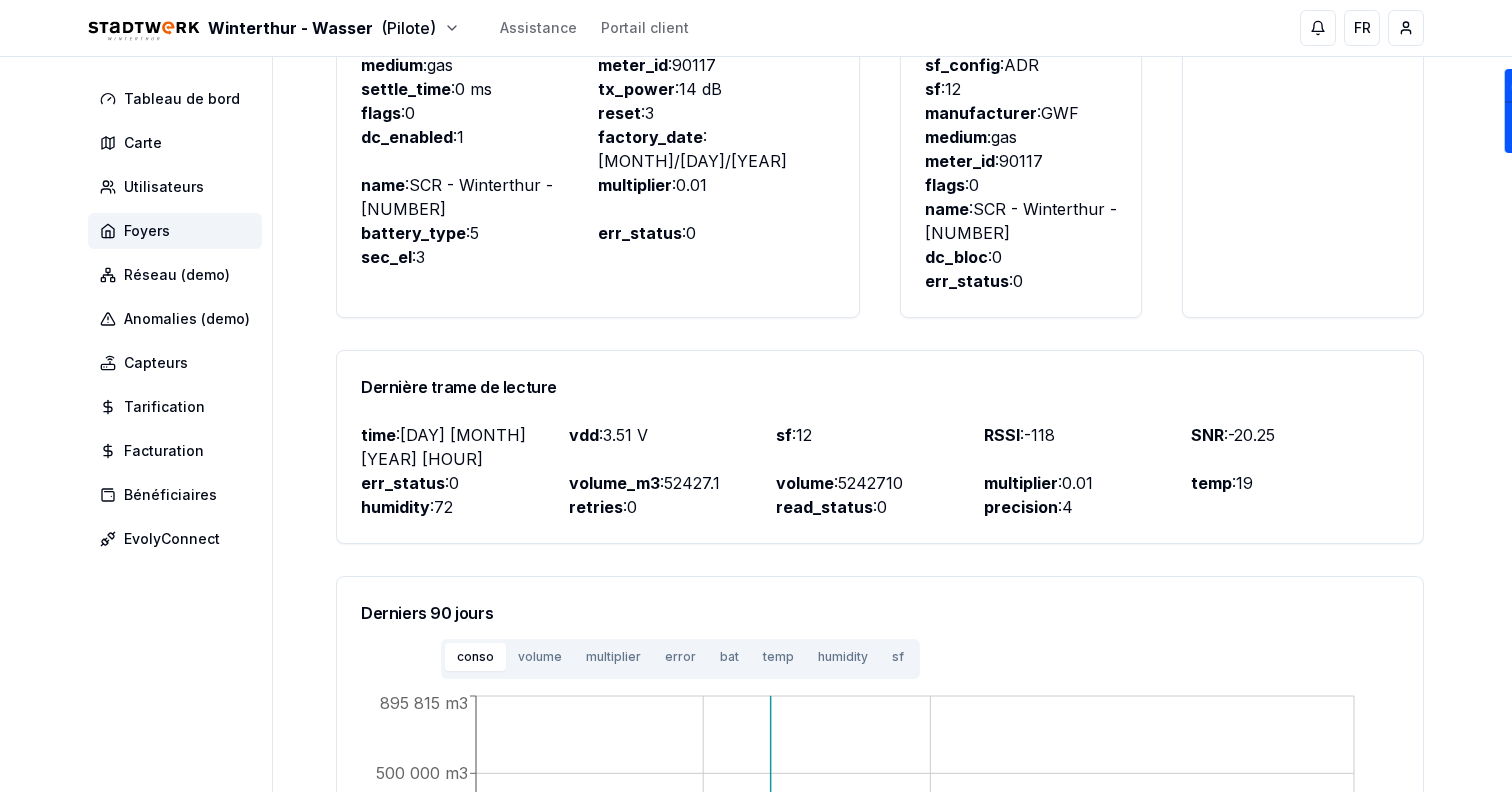 scroll, scrollTop: 538, scrollLeft: 0, axis: vertical 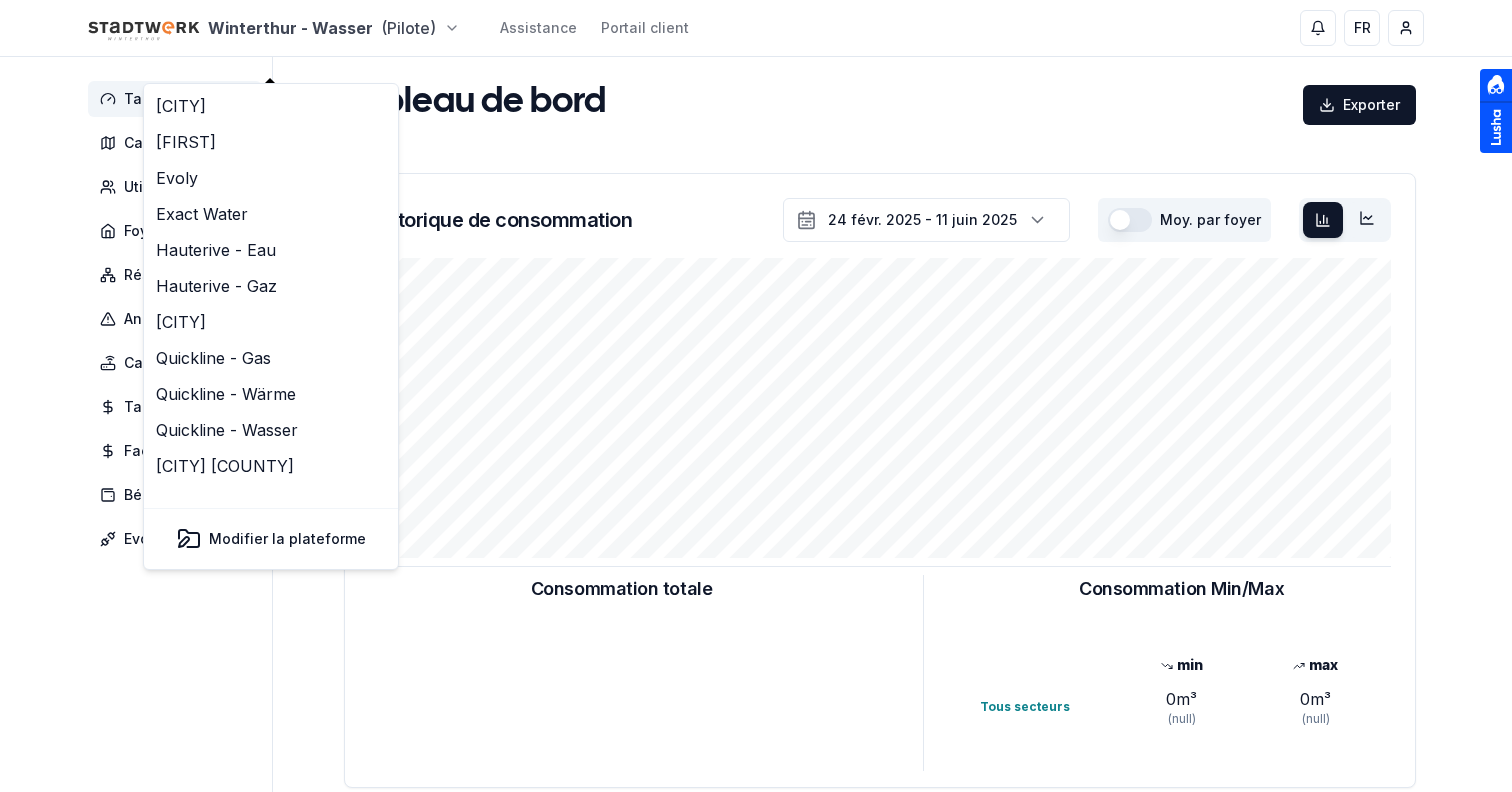 click on "Winterthur - Wasser (Pilote) Assistance Portail client FR [PERSON] Tableau de bord Carte Utilisateurs Foyers Réseau (demo) Anomalies (demo) Capteurs Tarification Facturation Bénéficiaires EvolyConnect Tableau de bord Exporter Historique de consommation [DATE] [YEAR] - [DATE] [YEAR] Moy. par foyer Consommation totale Consommation Min/Max min max Tous secteurs 0 m³ (null) 0 m³ (null) Consommation totale Consommation Min/Max min max Tous secteurs 0 m³ (null) 0 m³ (null) Nombre de compteurs installés : 10 GWF Integra Itron 3 7 0 Tous secteurs Anomalies (demo) Fuites Fraudes Réclamations 10 Fuites détectées 181.49 m³ Volume total des fuites Développé par evoly - metering forever different . Linkedin 7" at bounding box center [756, 619] 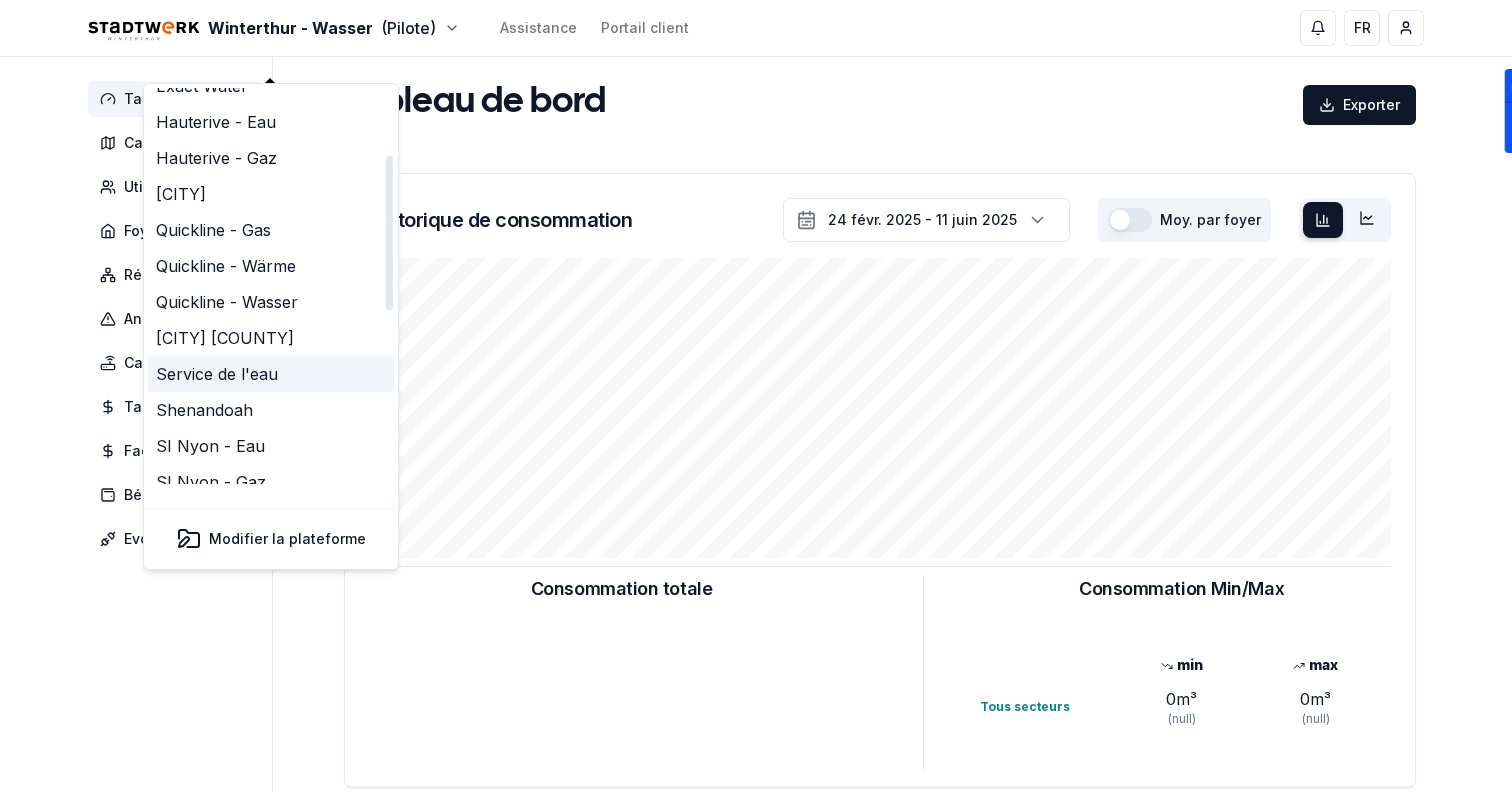 scroll, scrollTop: 127, scrollLeft: 0, axis: vertical 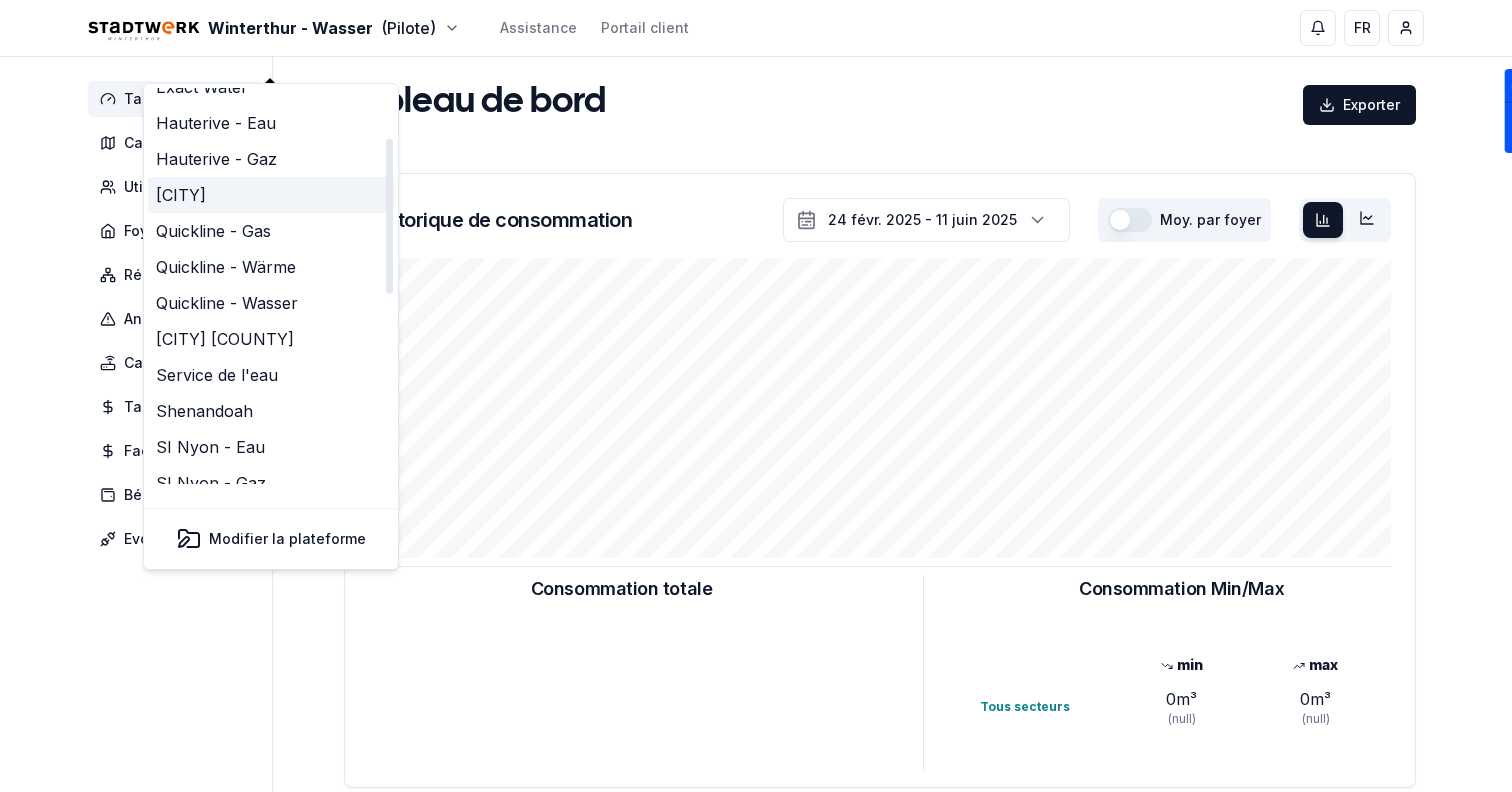 click on "[CITY]" at bounding box center [271, 195] 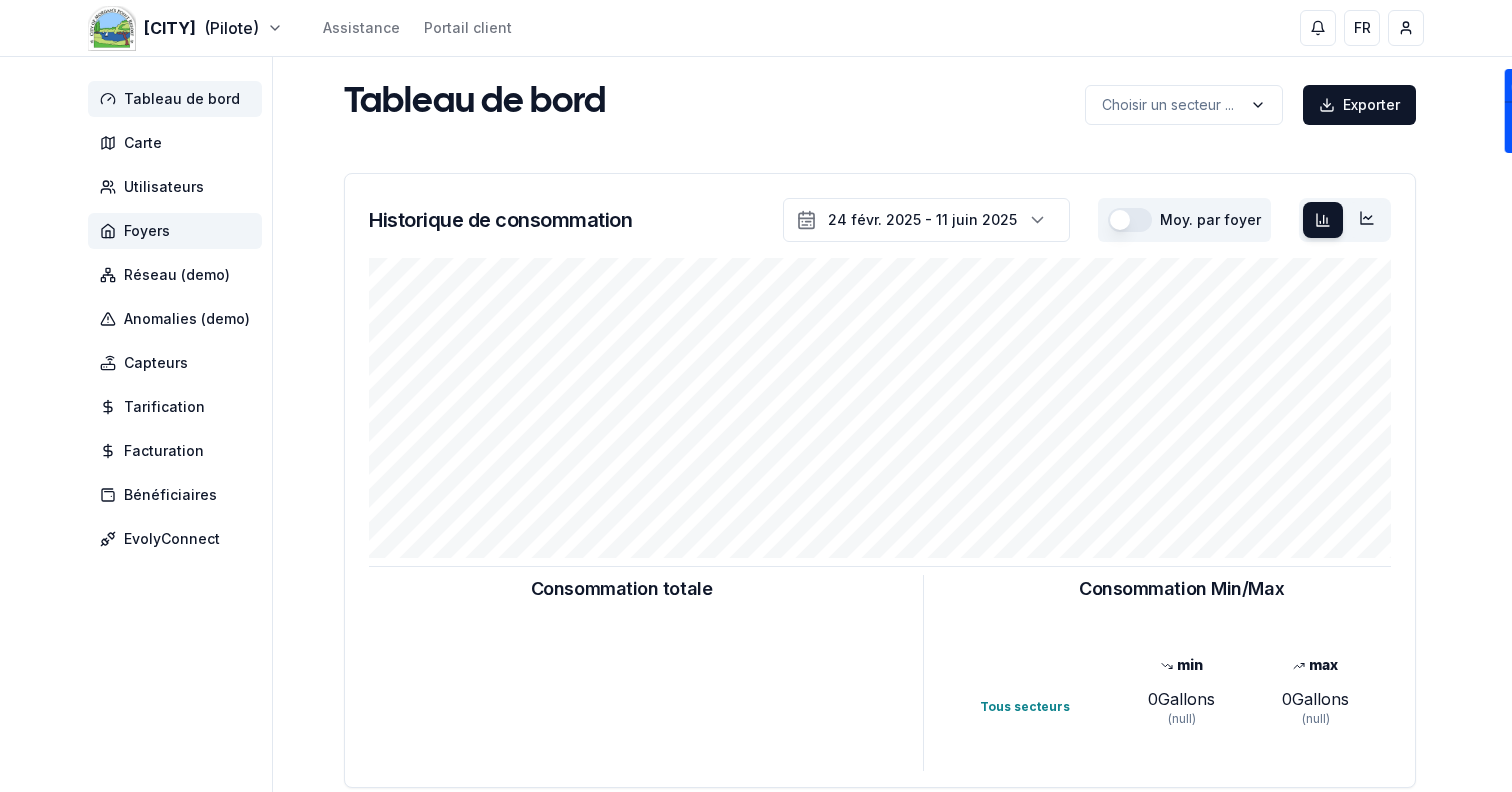 click on "Foyers" at bounding box center (175, 231) 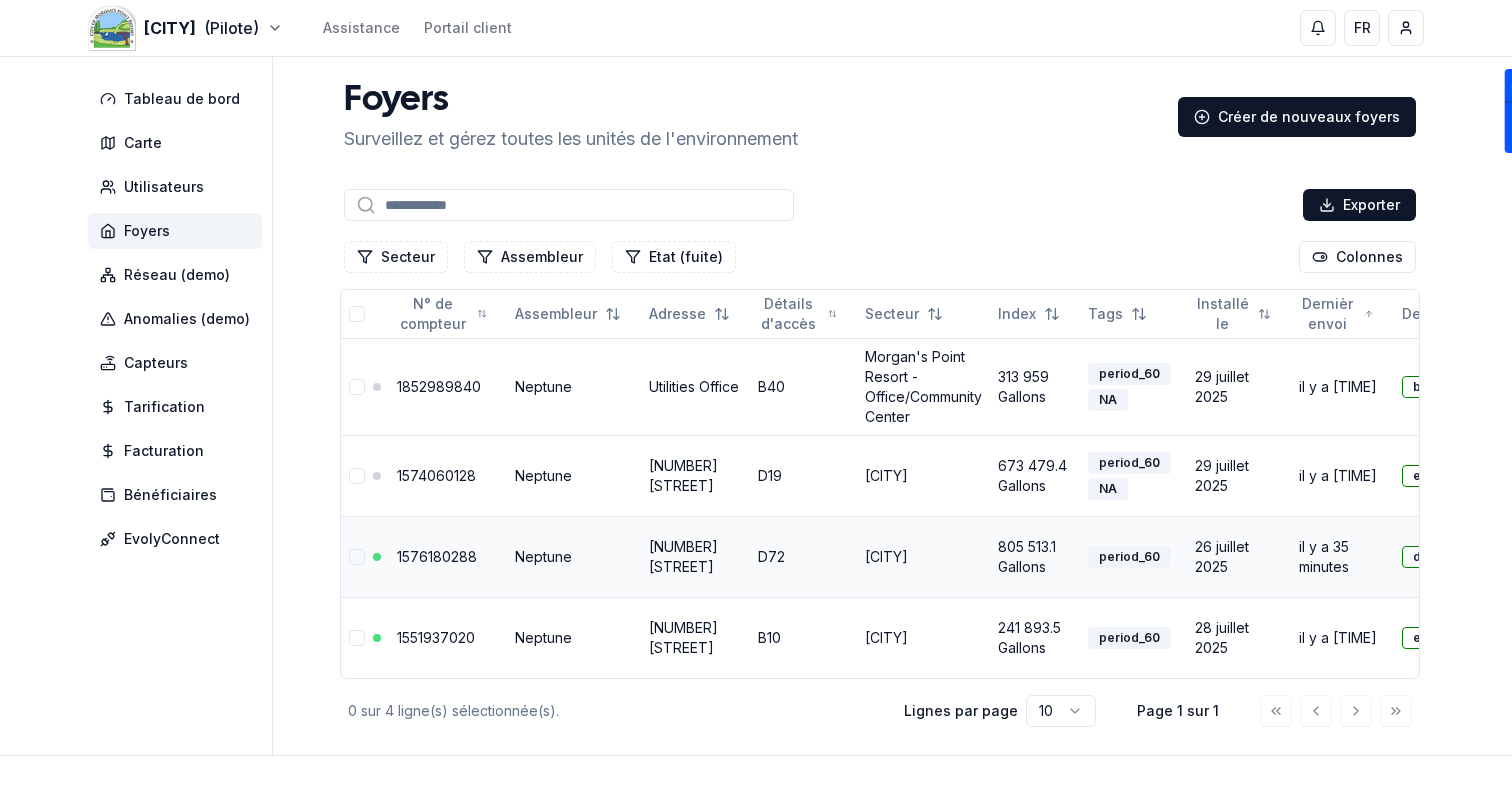 click on "[NUMBER] [STREET]" at bounding box center (683, 556) 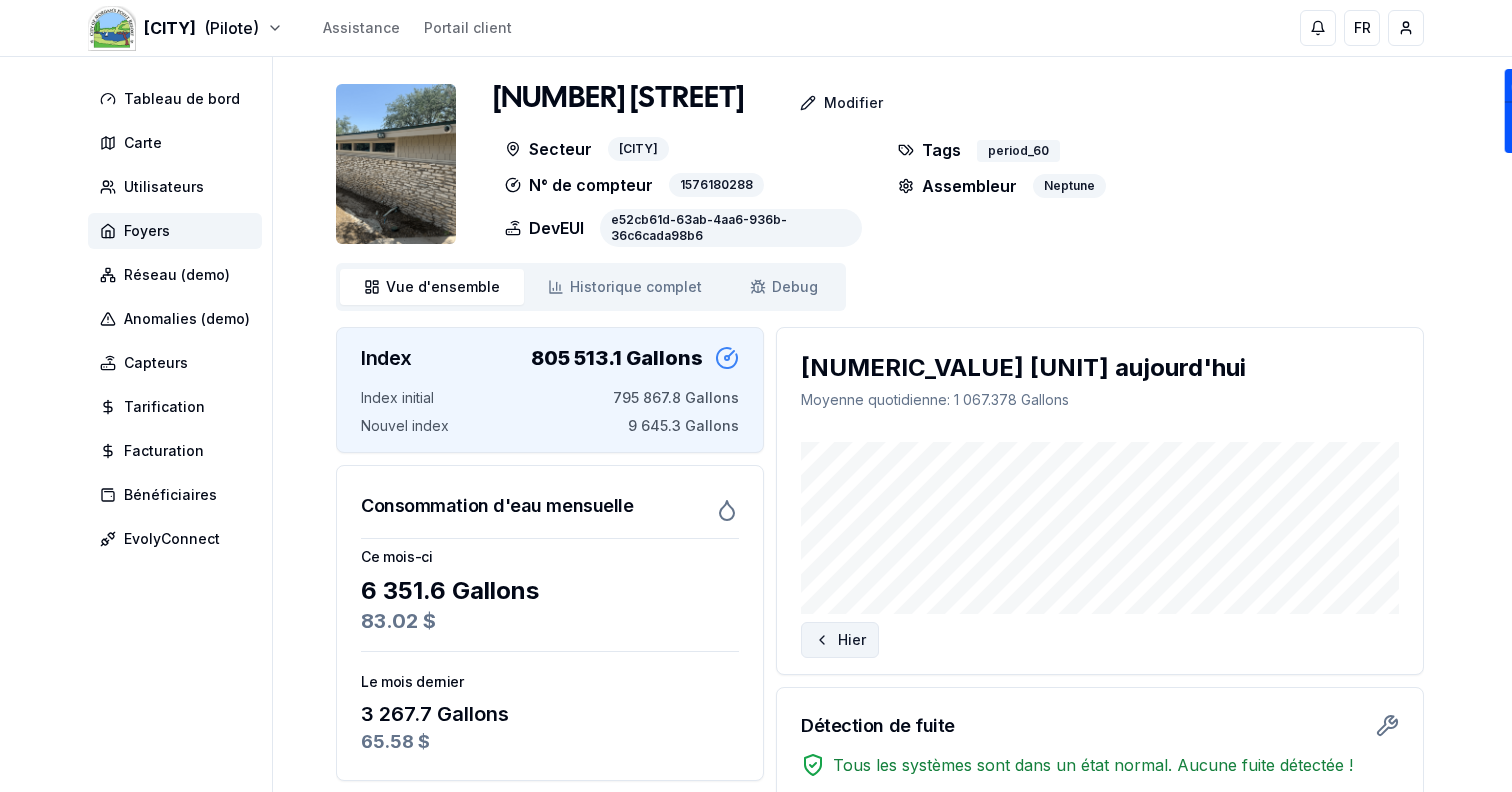 click on "Hier" at bounding box center (840, 640) 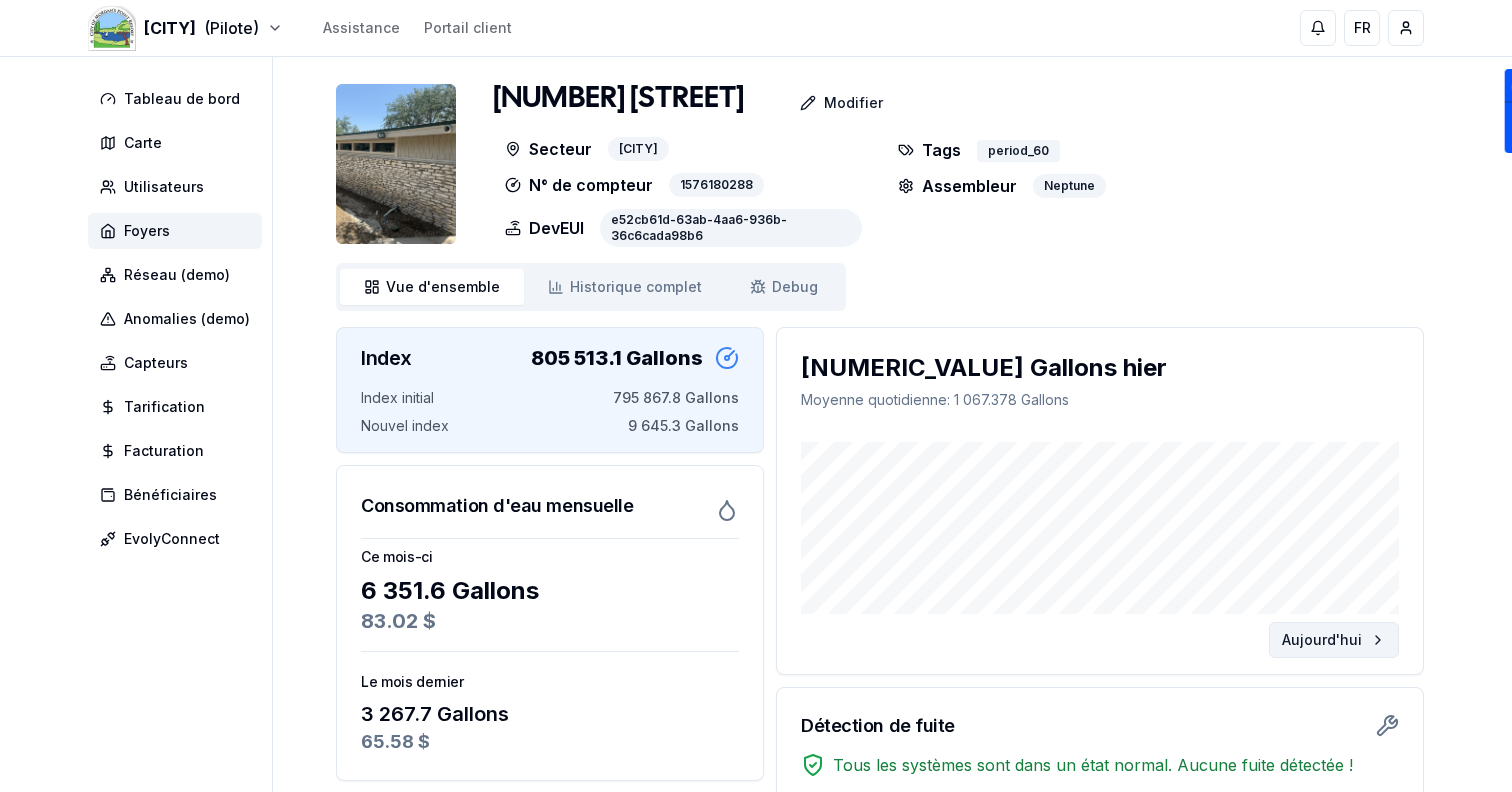 click on "Aujourd'hui" at bounding box center (1334, 640) 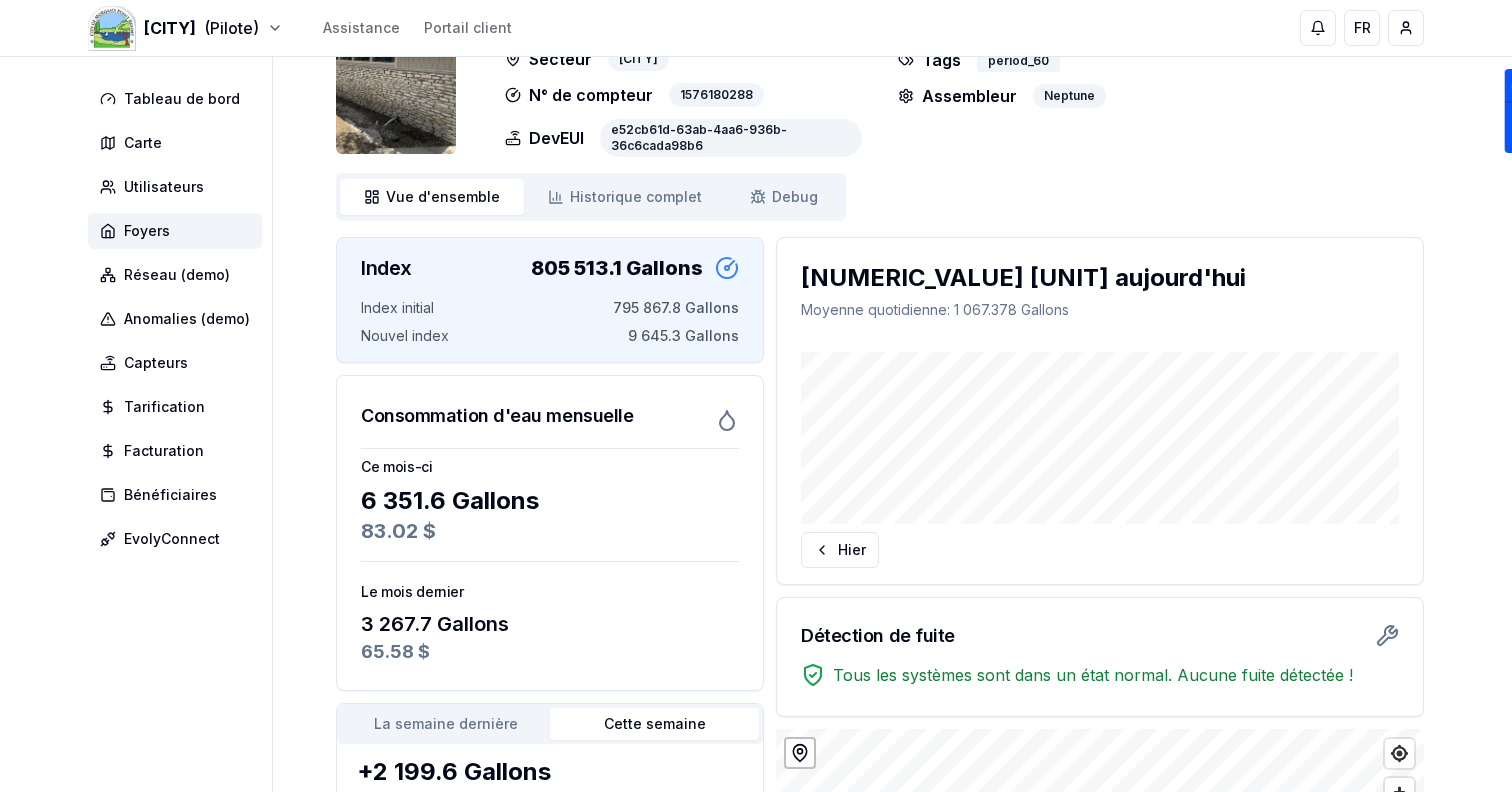 scroll, scrollTop: 0, scrollLeft: 0, axis: both 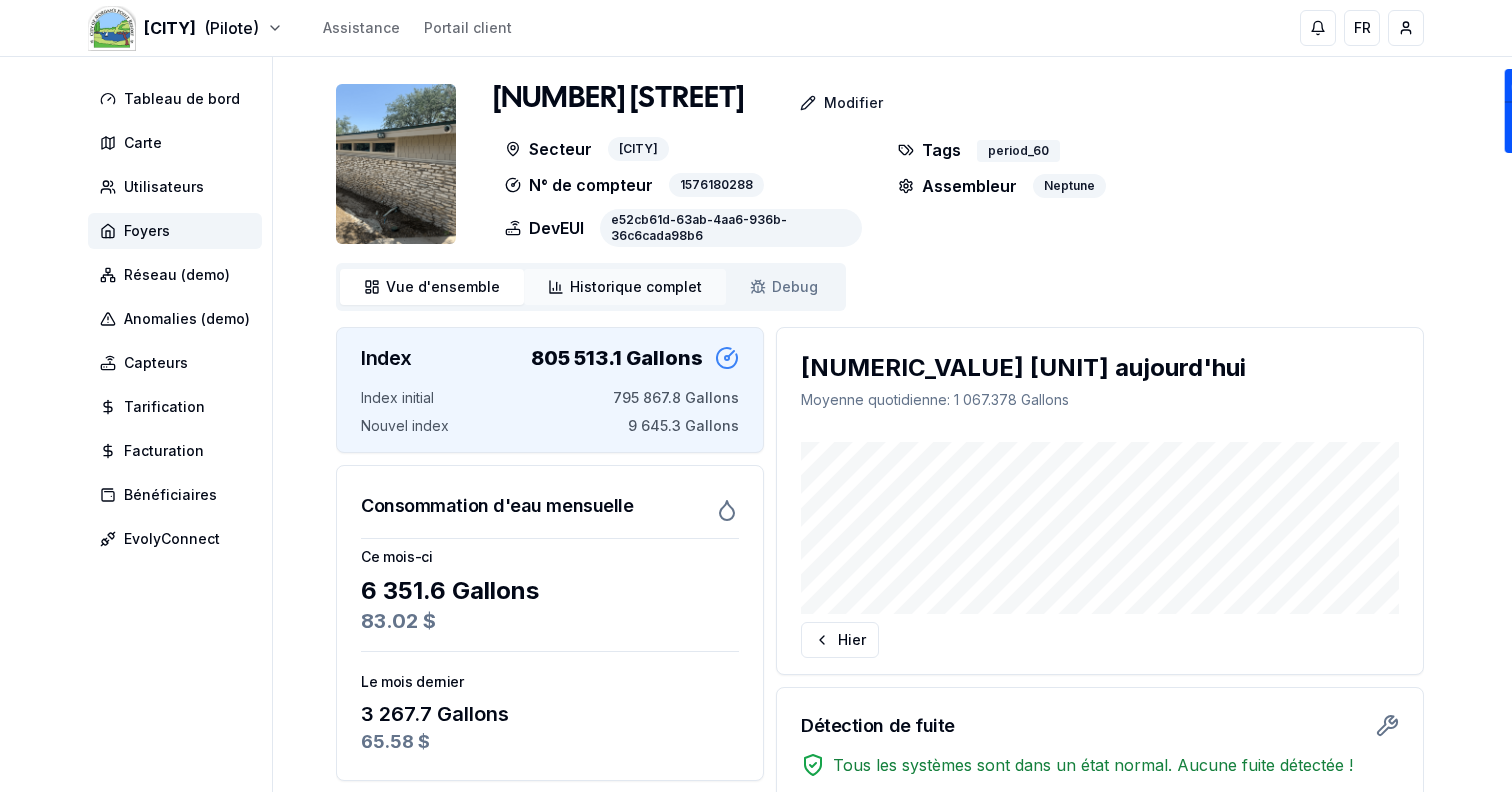 click on "Historique complet" at bounding box center [636, 287] 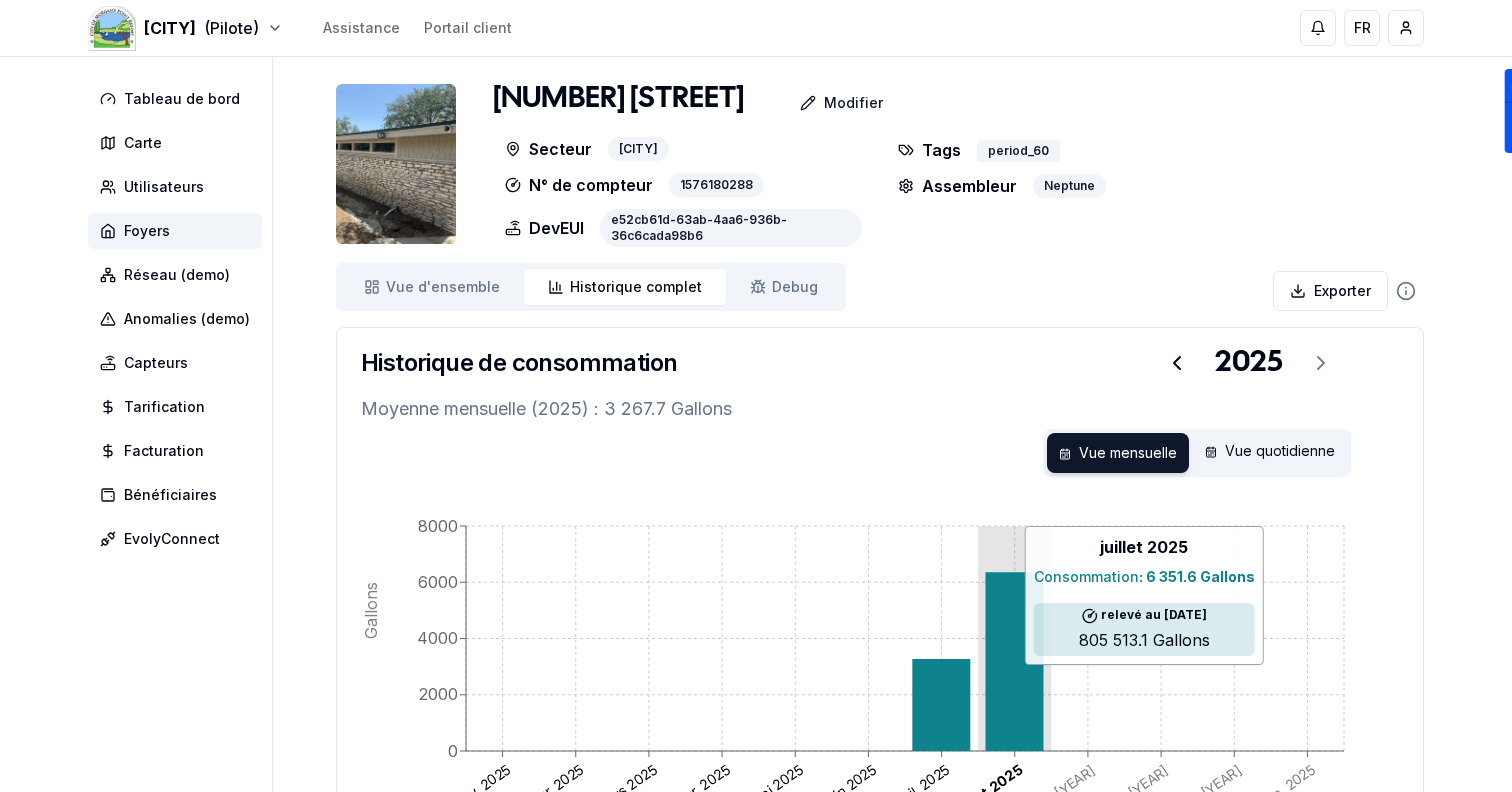 click 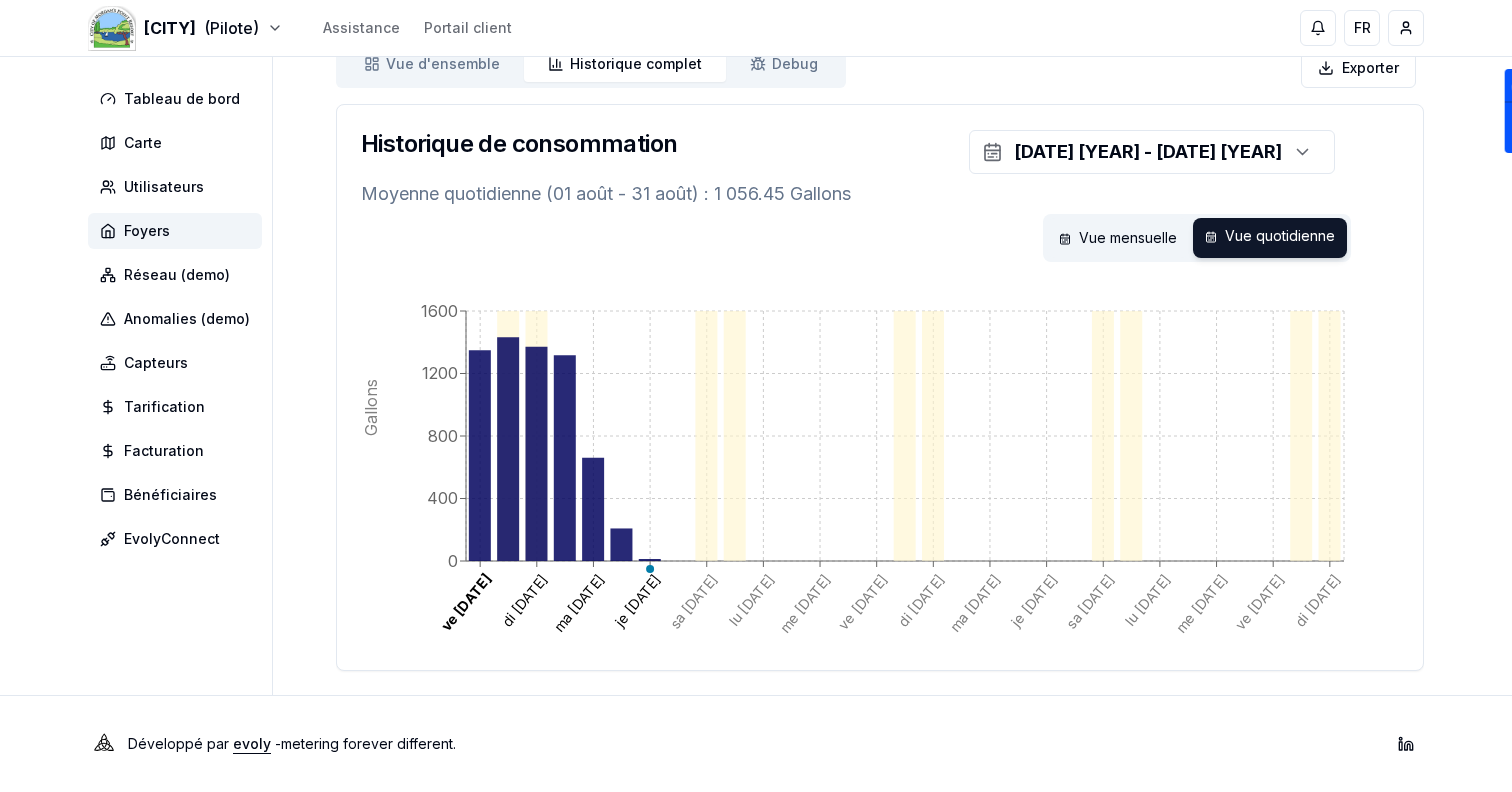 scroll, scrollTop: 217, scrollLeft: 0, axis: vertical 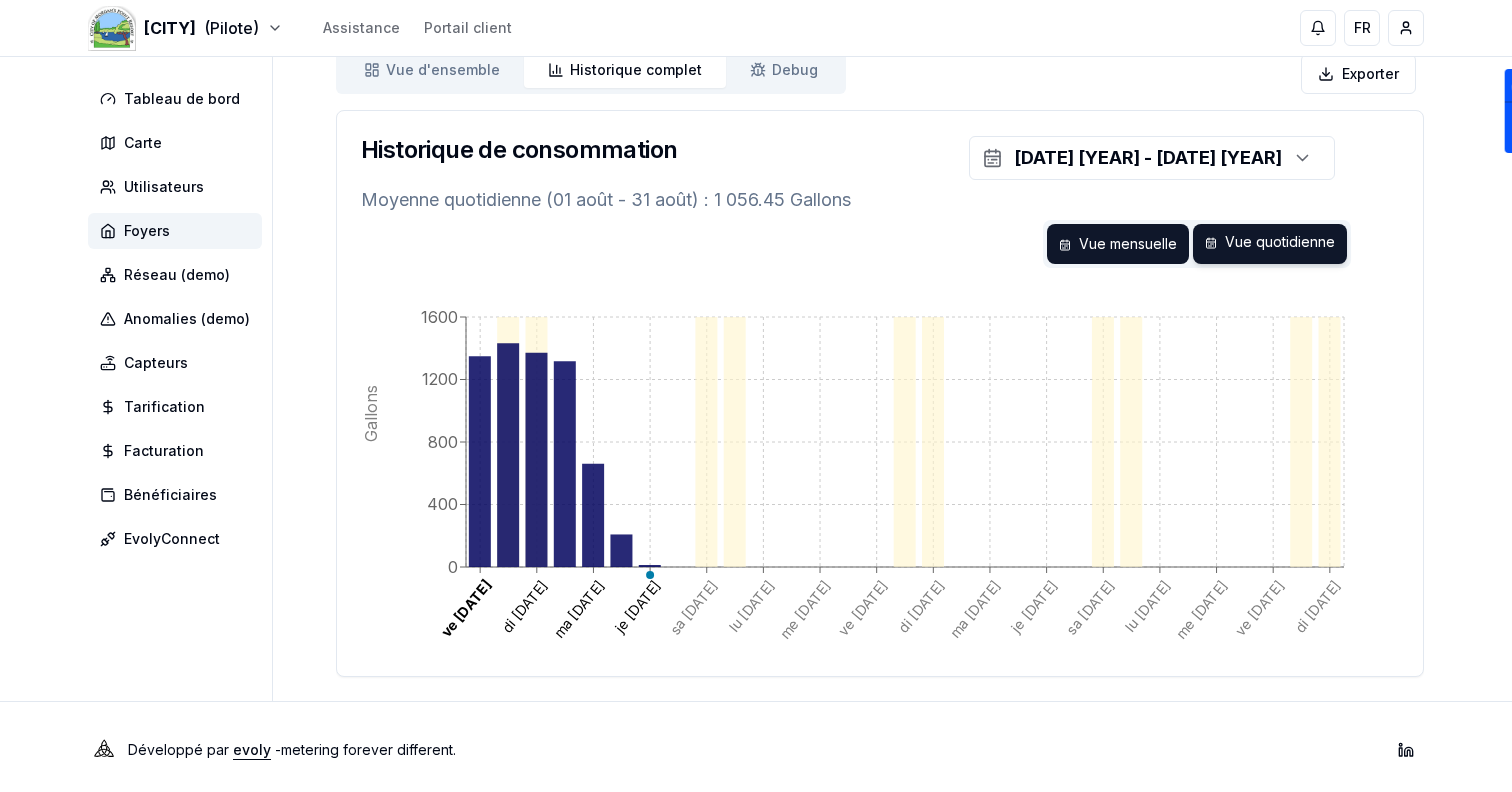 click on "Vue mensuelle" at bounding box center (1118, 244) 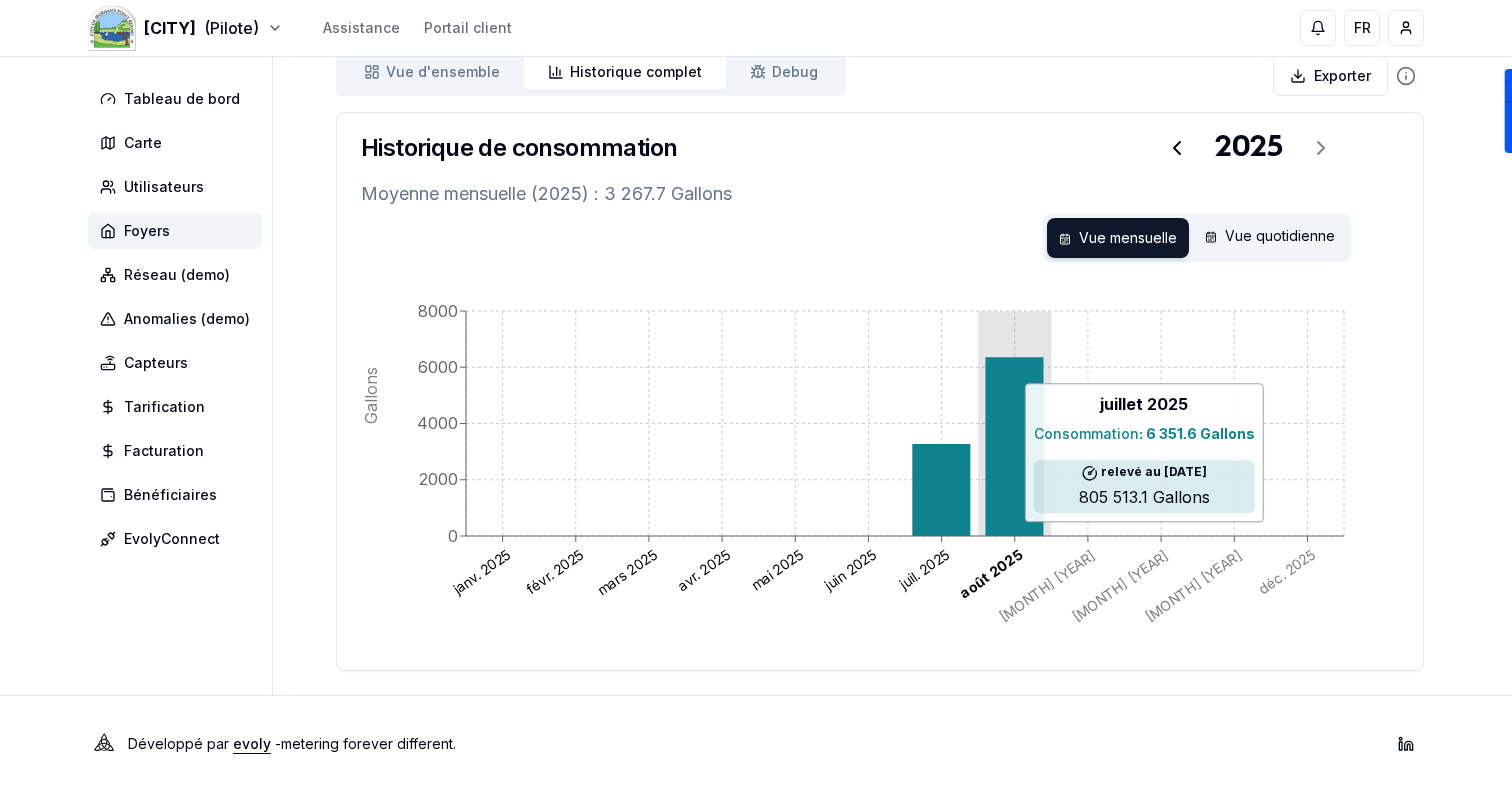 click 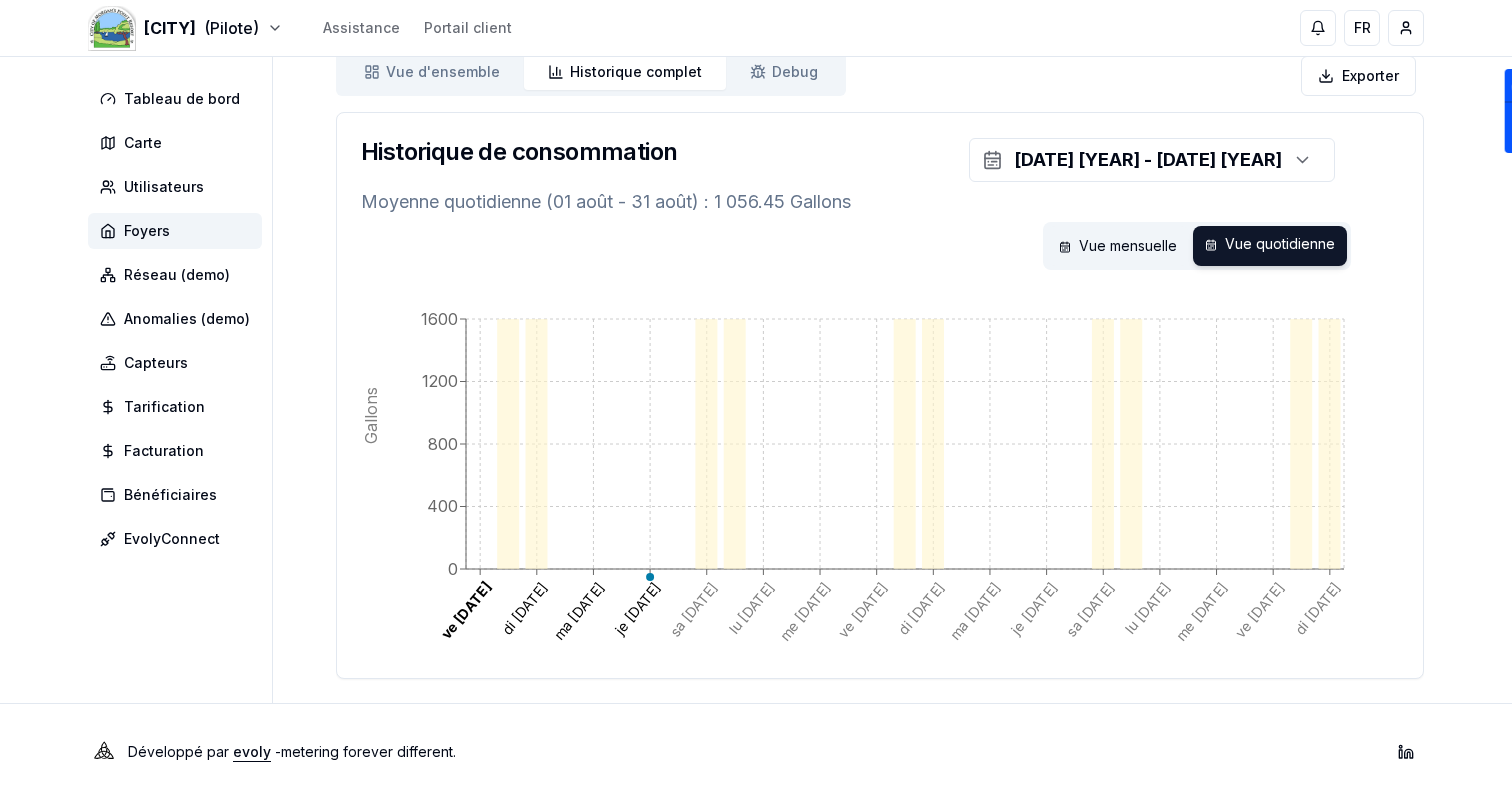 scroll, scrollTop: 217, scrollLeft: 0, axis: vertical 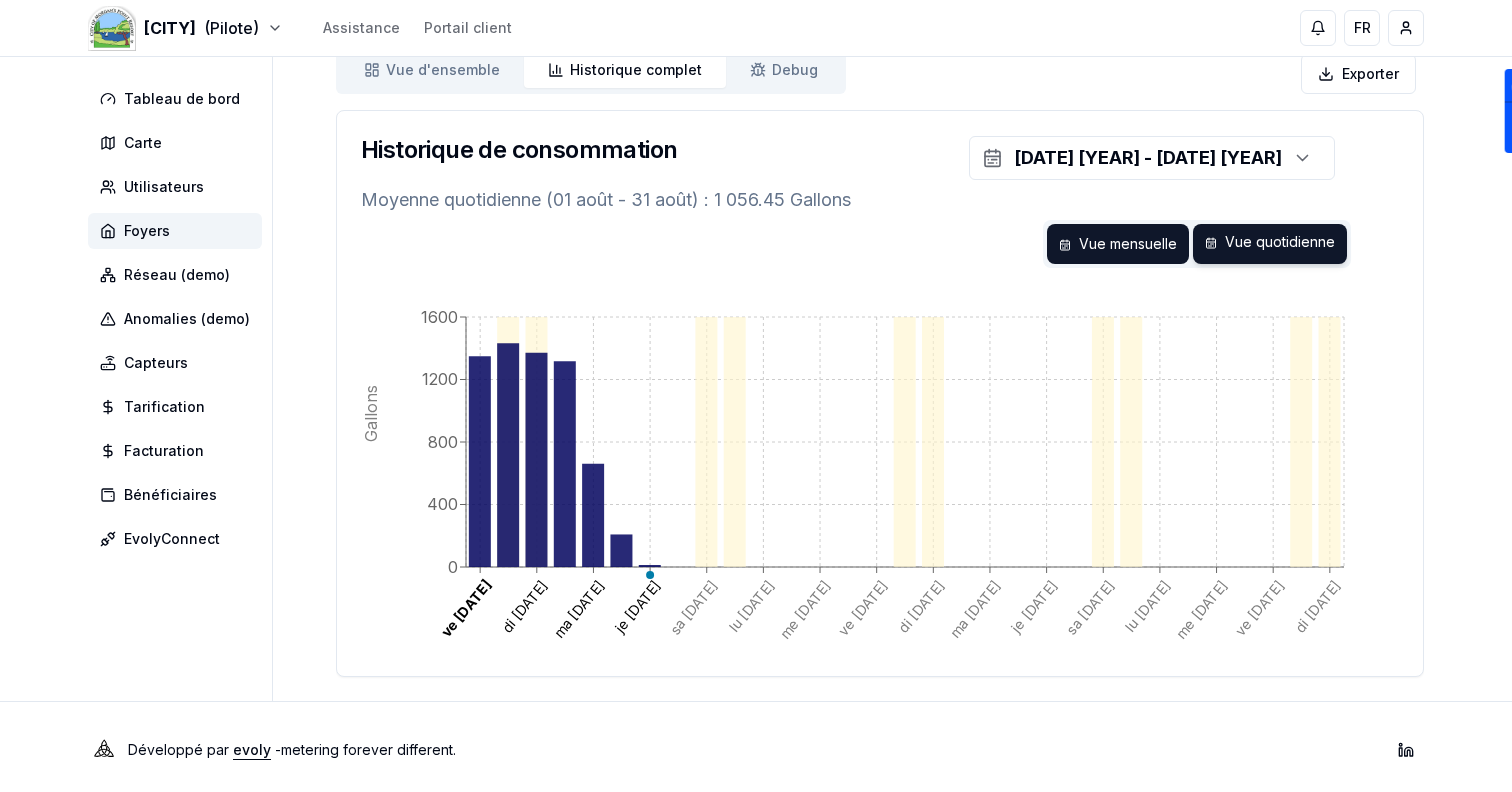 click on "Vue mensuelle" at bounding box center [1118, 244] 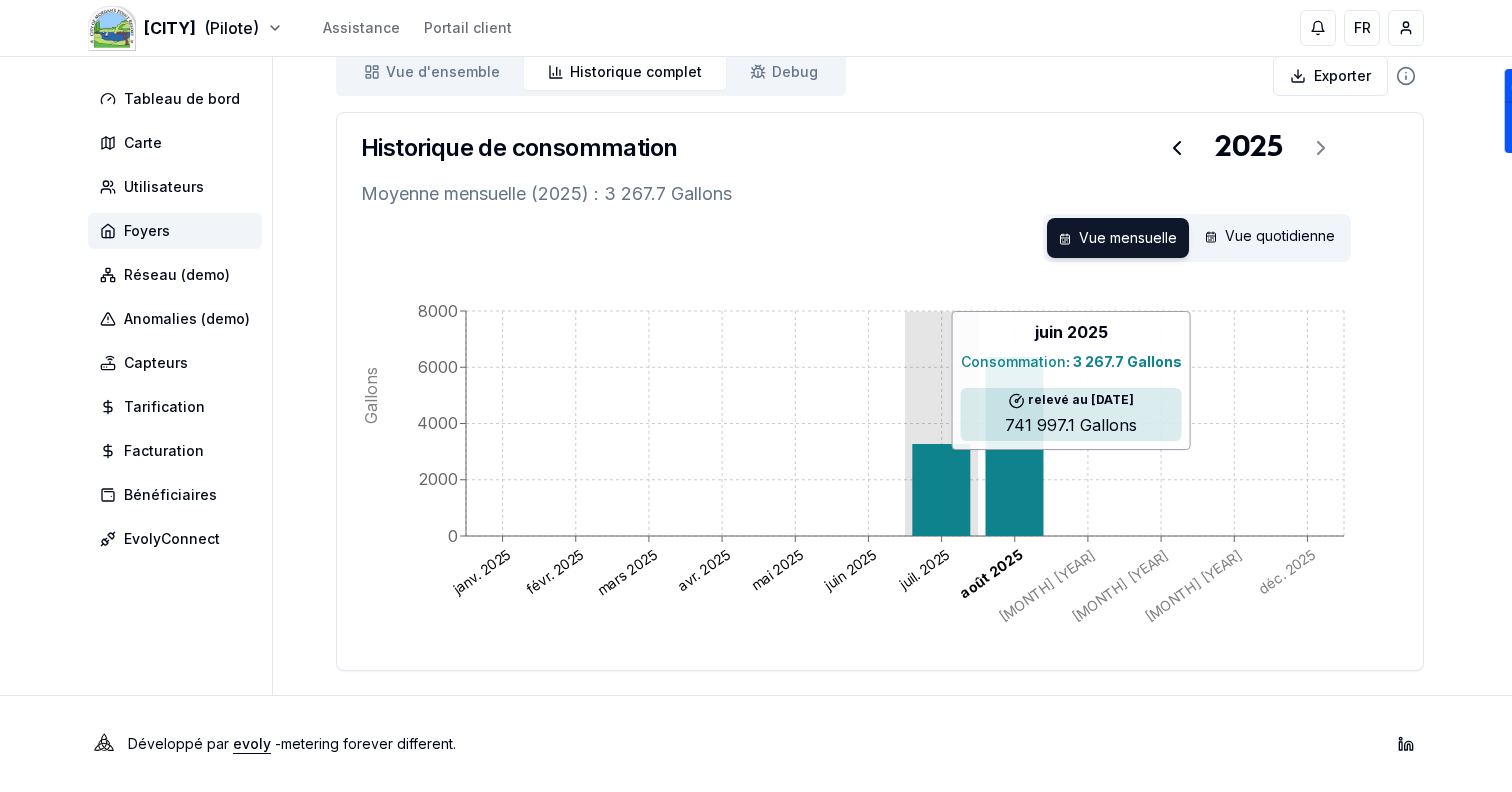 click 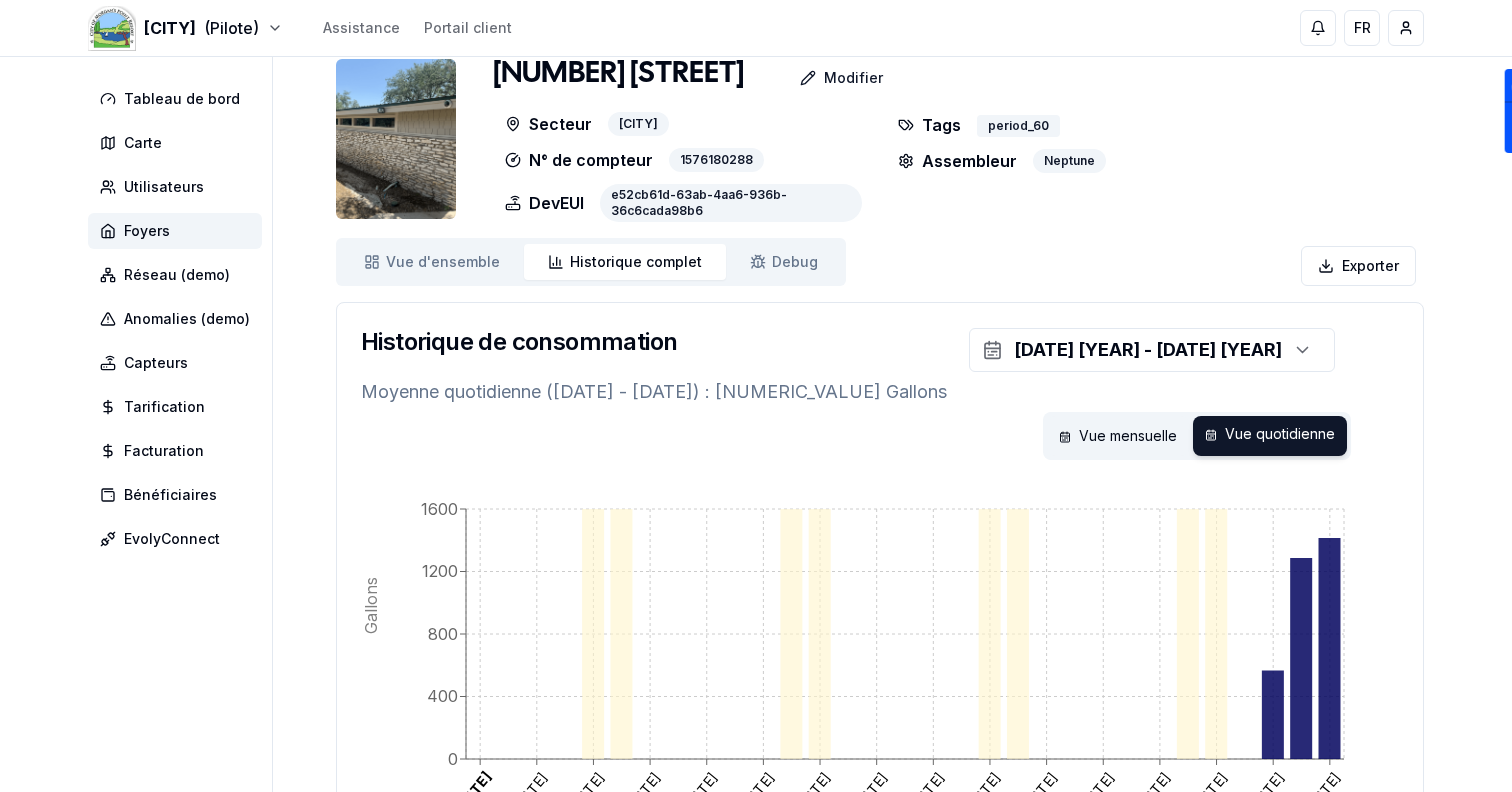 scroll, scrollTop: 0, scrollLeft: 0, axis: both 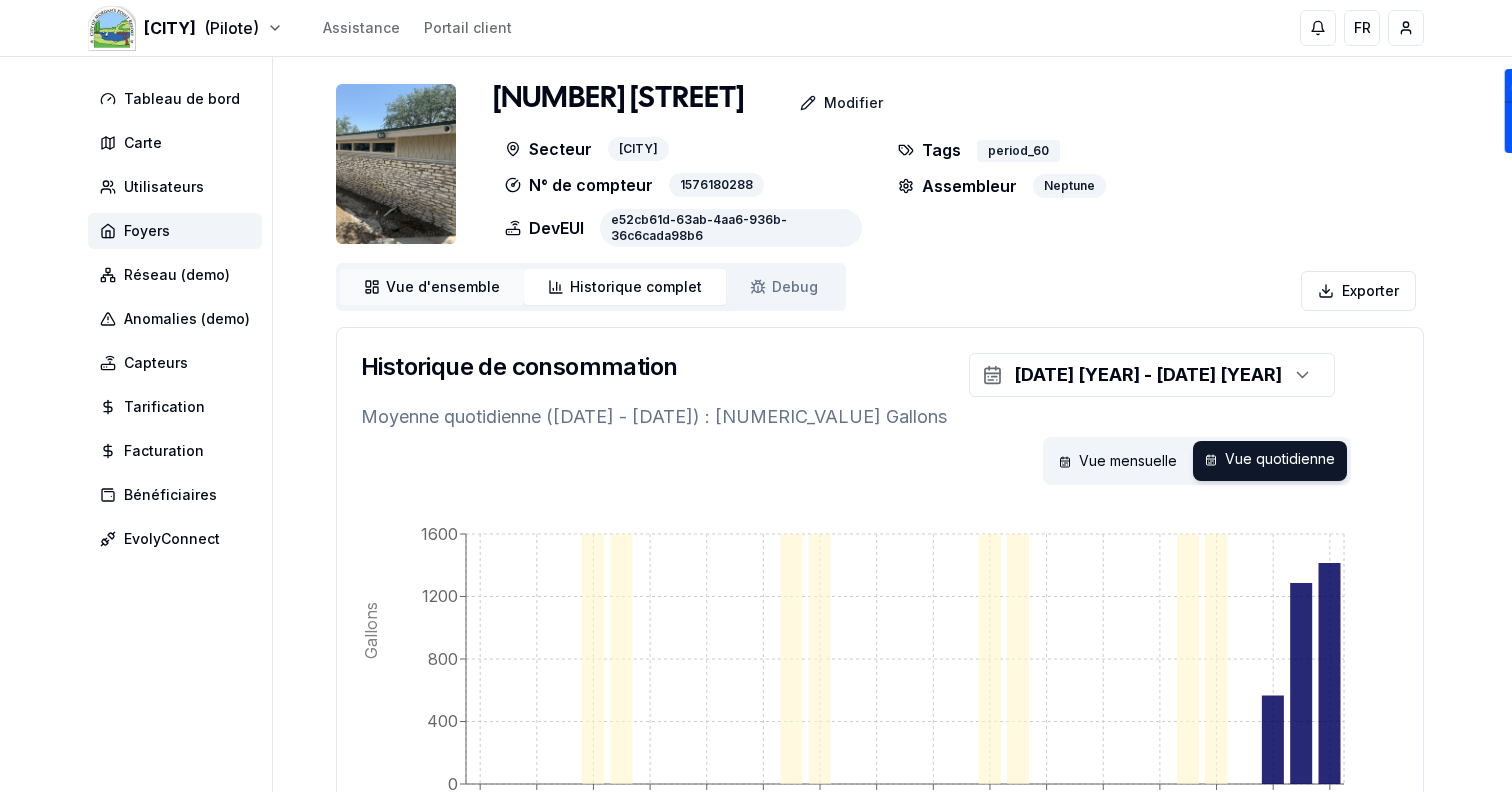 click on "Vue d'ensemble ensemble" at bounding box center (432, 287) 